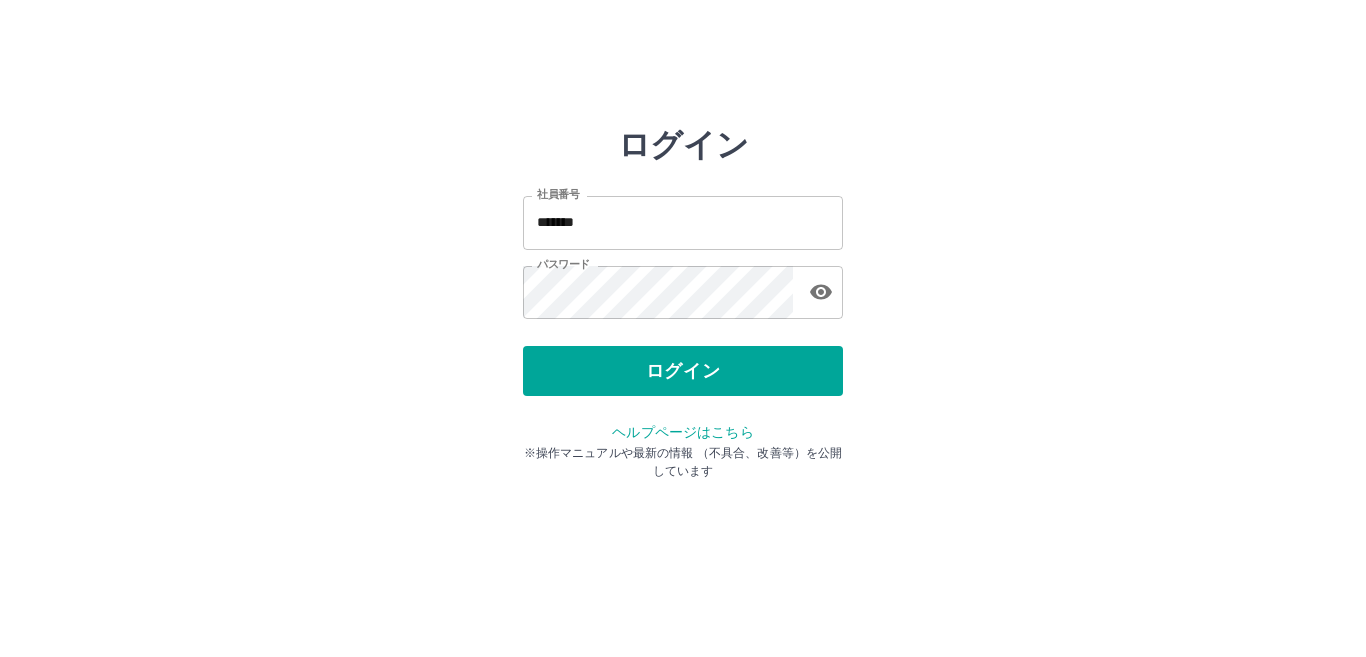 scroll, scrollTop: 0, scrollLeft: 0, axis: both 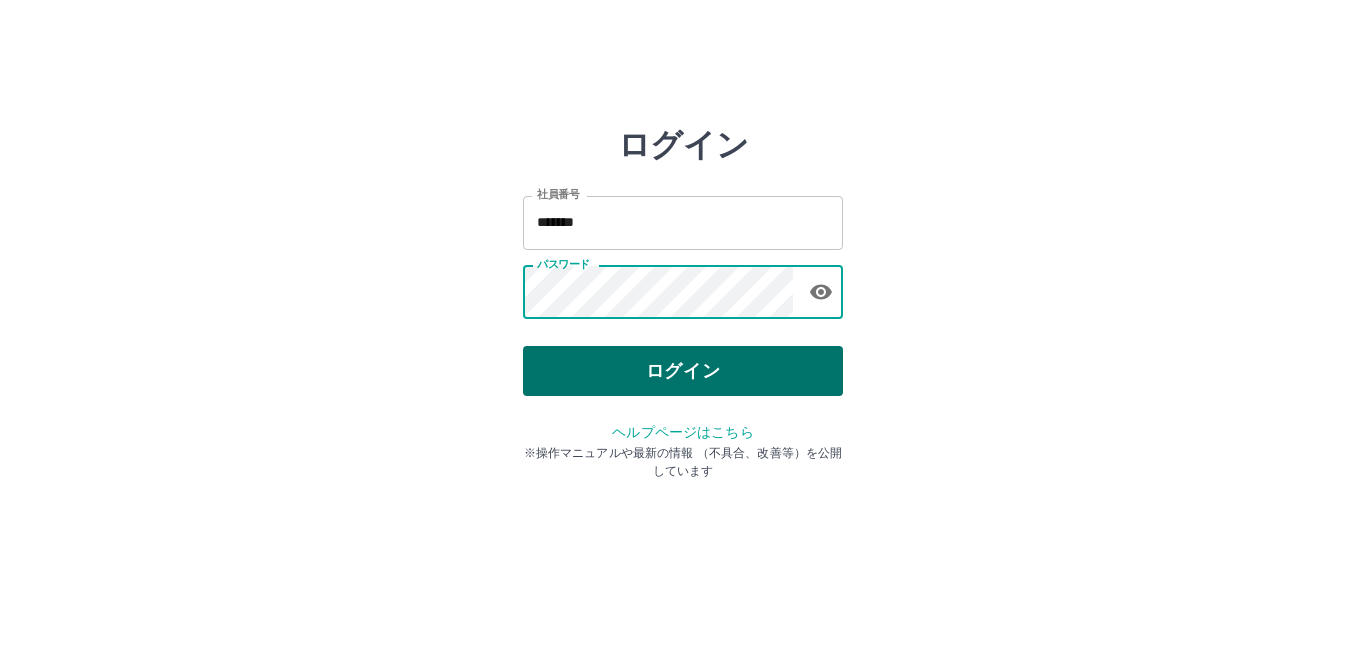type on "*******" 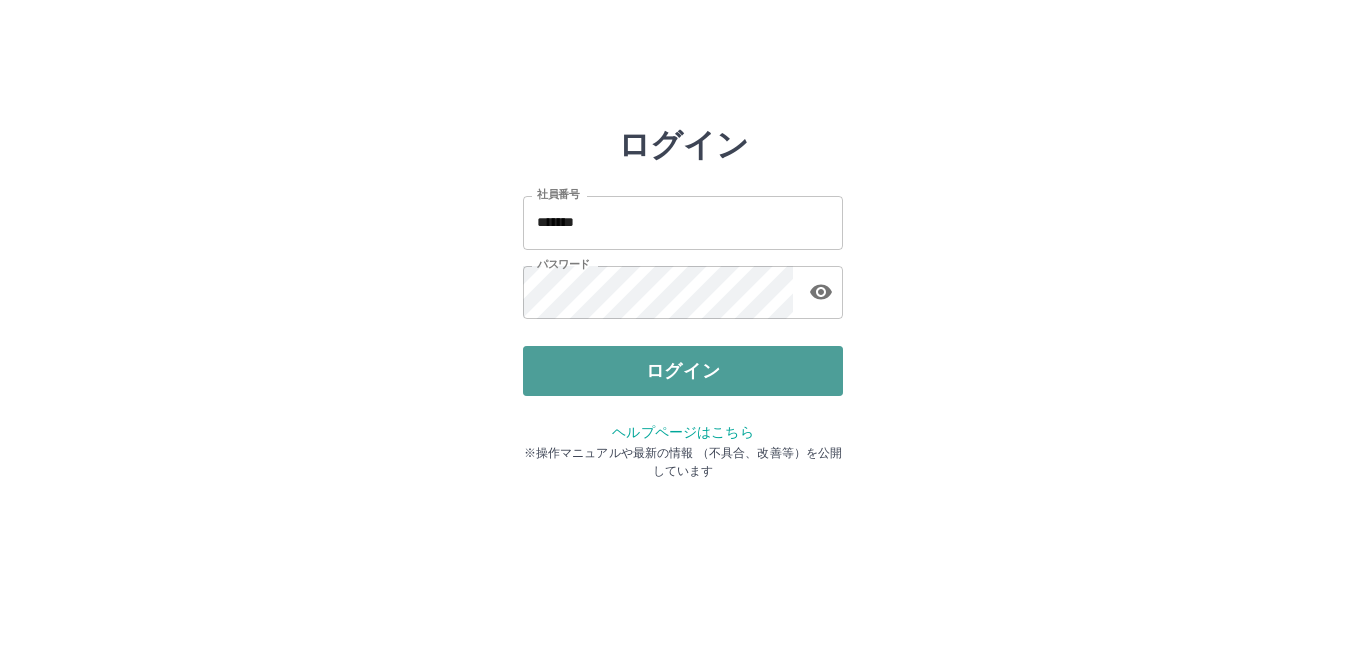 click on "ログイン" at bounding box center (683, 371) 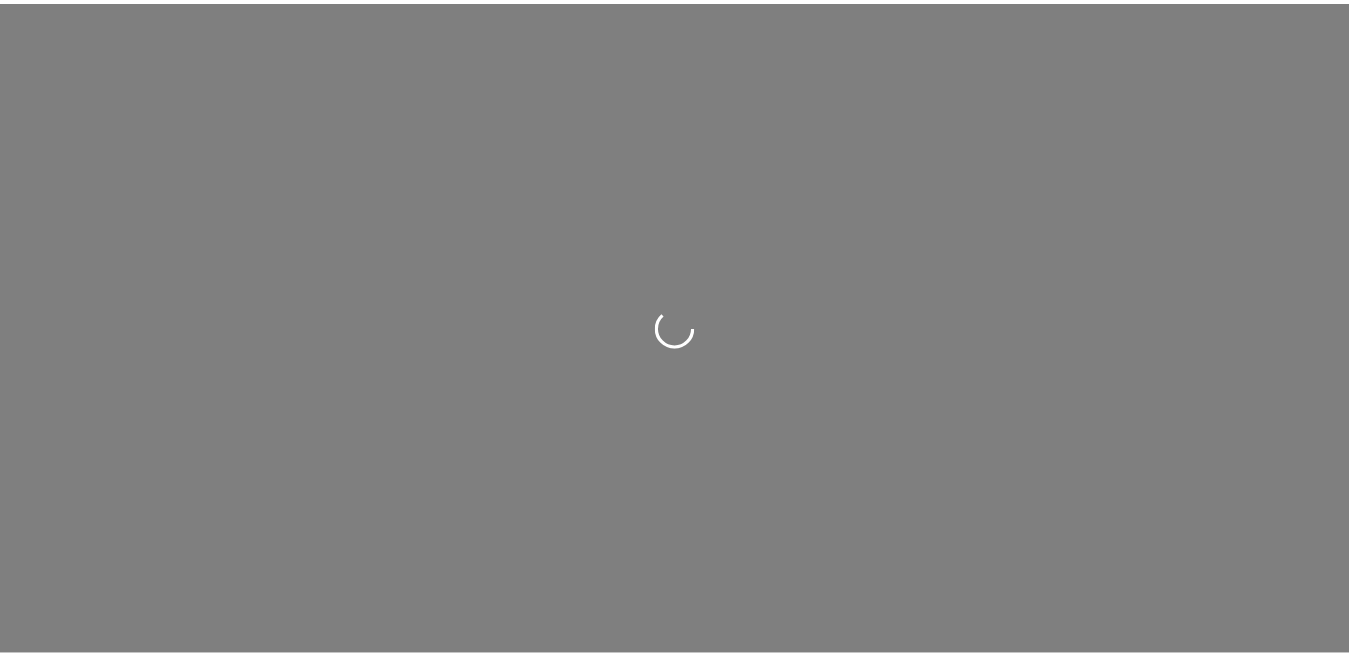 scroll, scrollTop: 0, scrollLeft: 0, axis: both 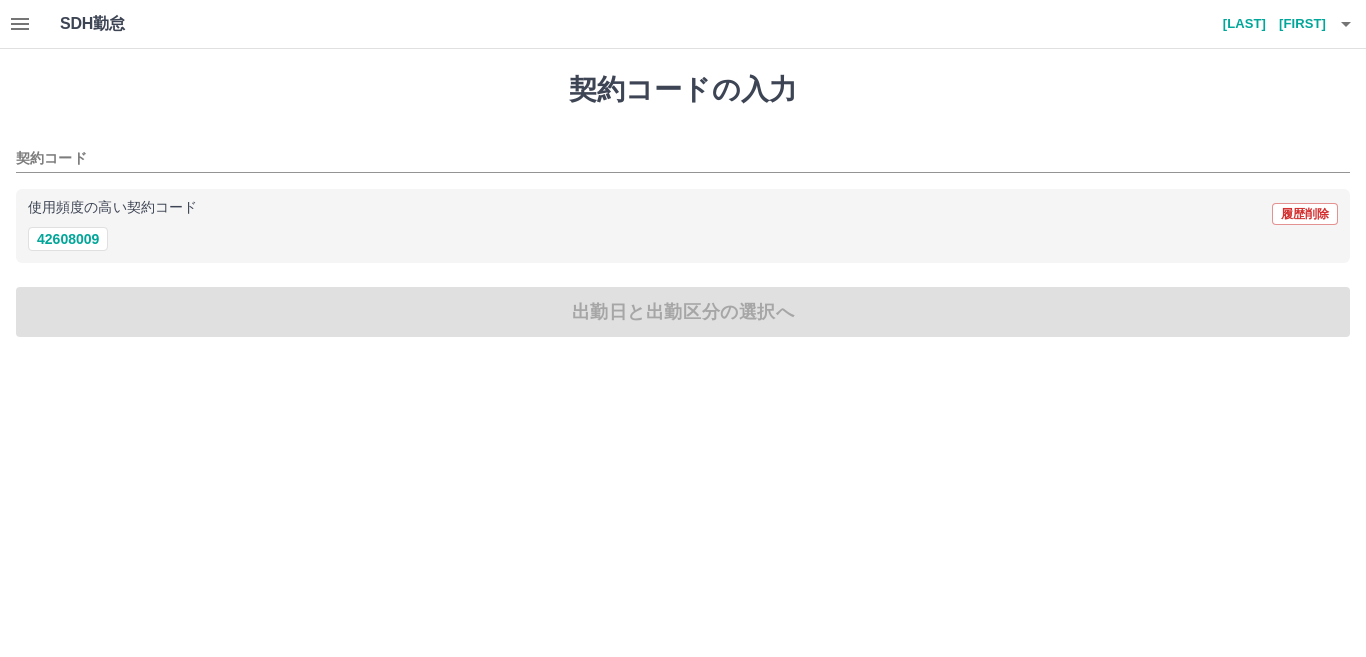 click 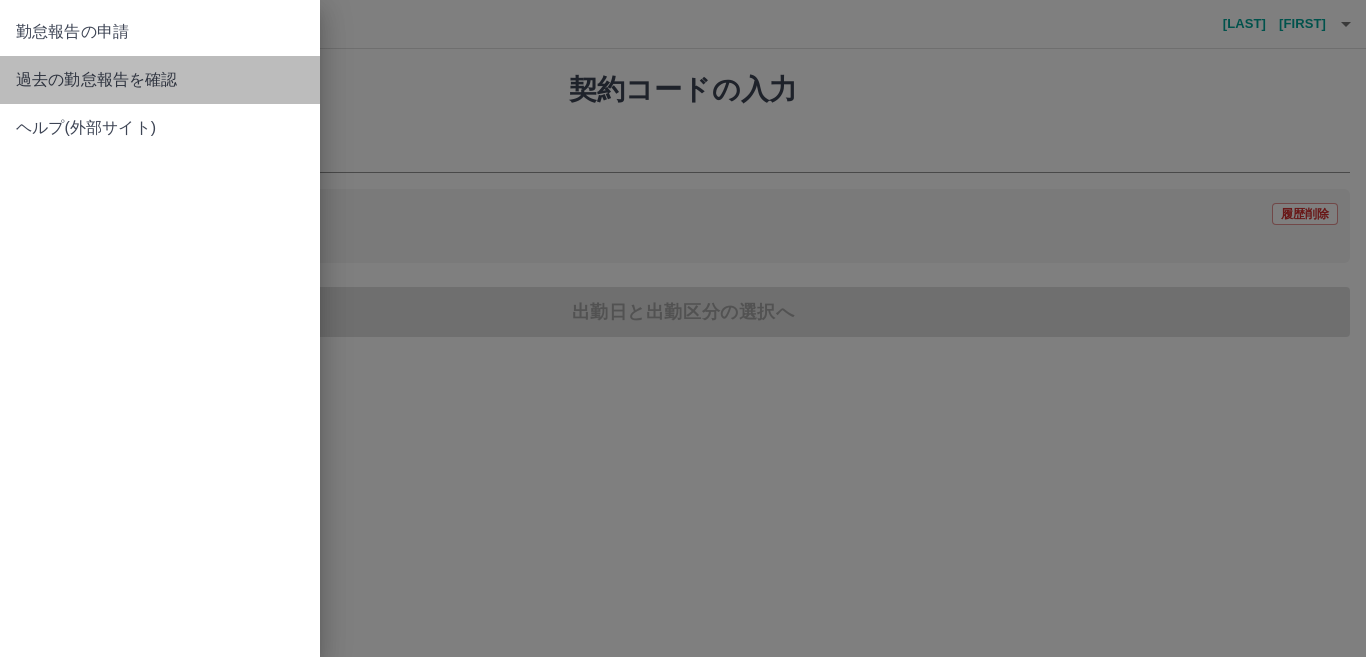 click on "過去の勤怠報告を確認" at bounding box center [160, 80] 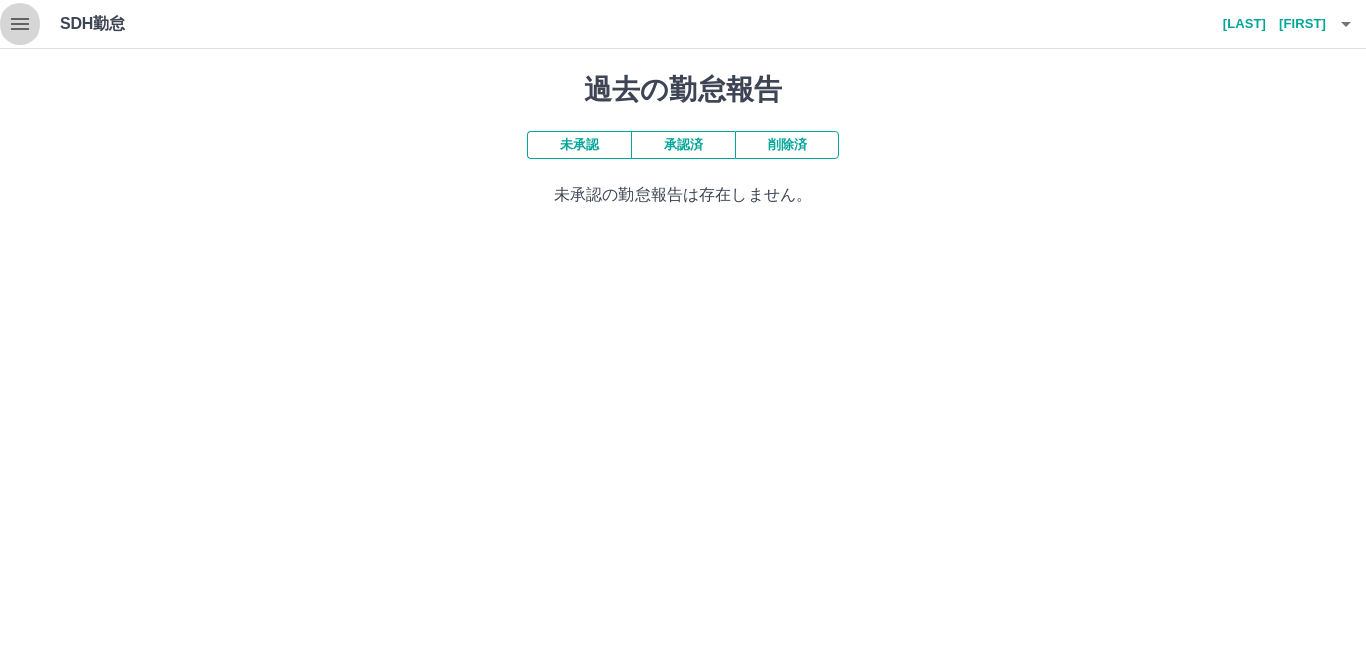 click at bounding box center [20, 24] 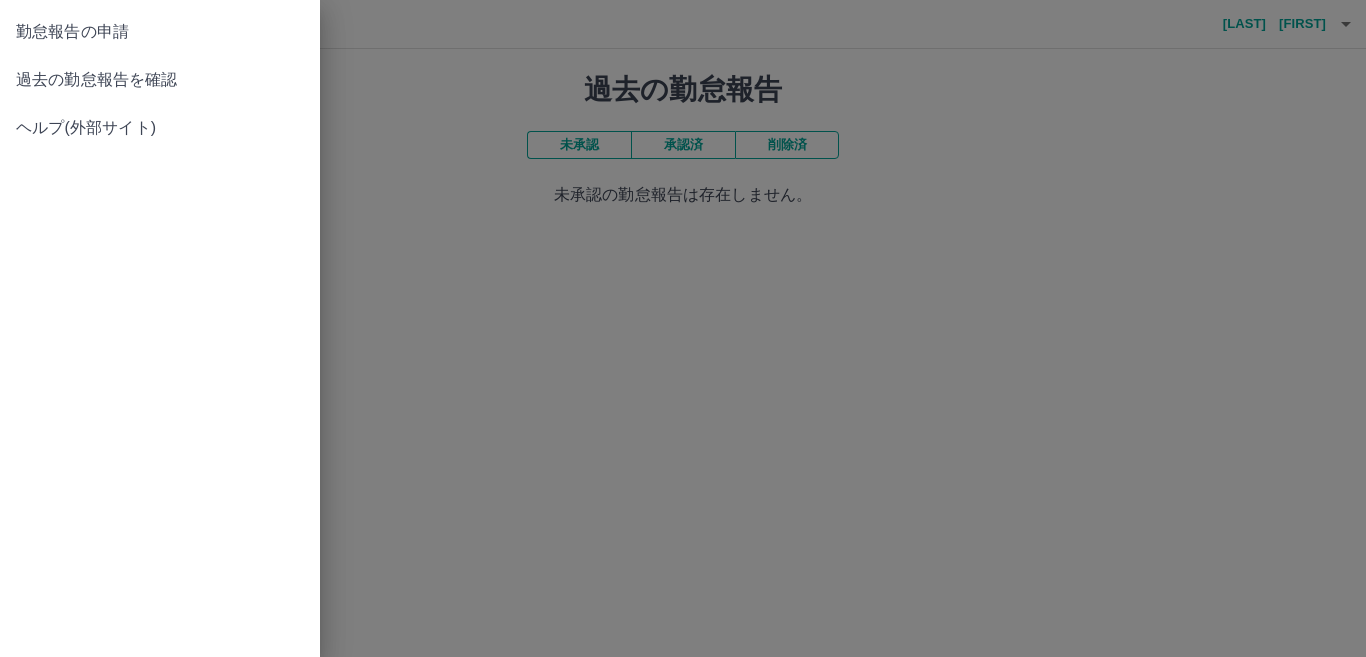 click on "過去の勤怠報告を確認" at bounding box center (160, 80) 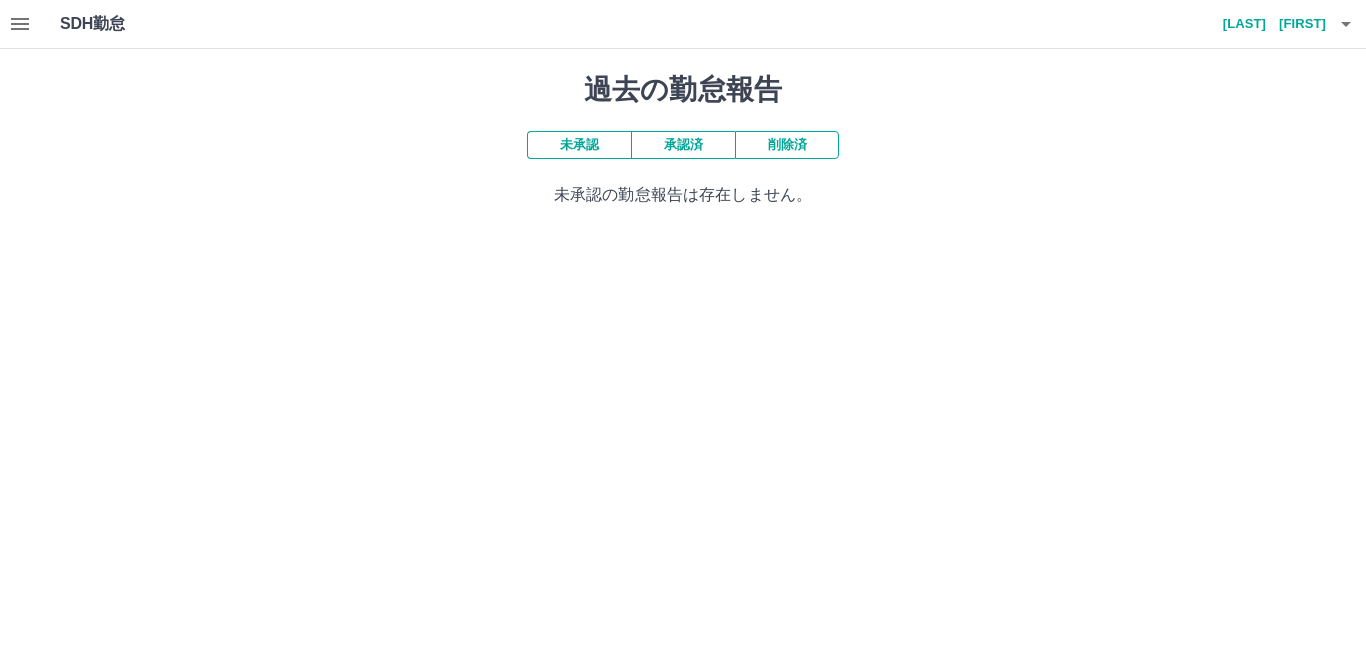 click on "承認済" at bounding box center (683, 145) 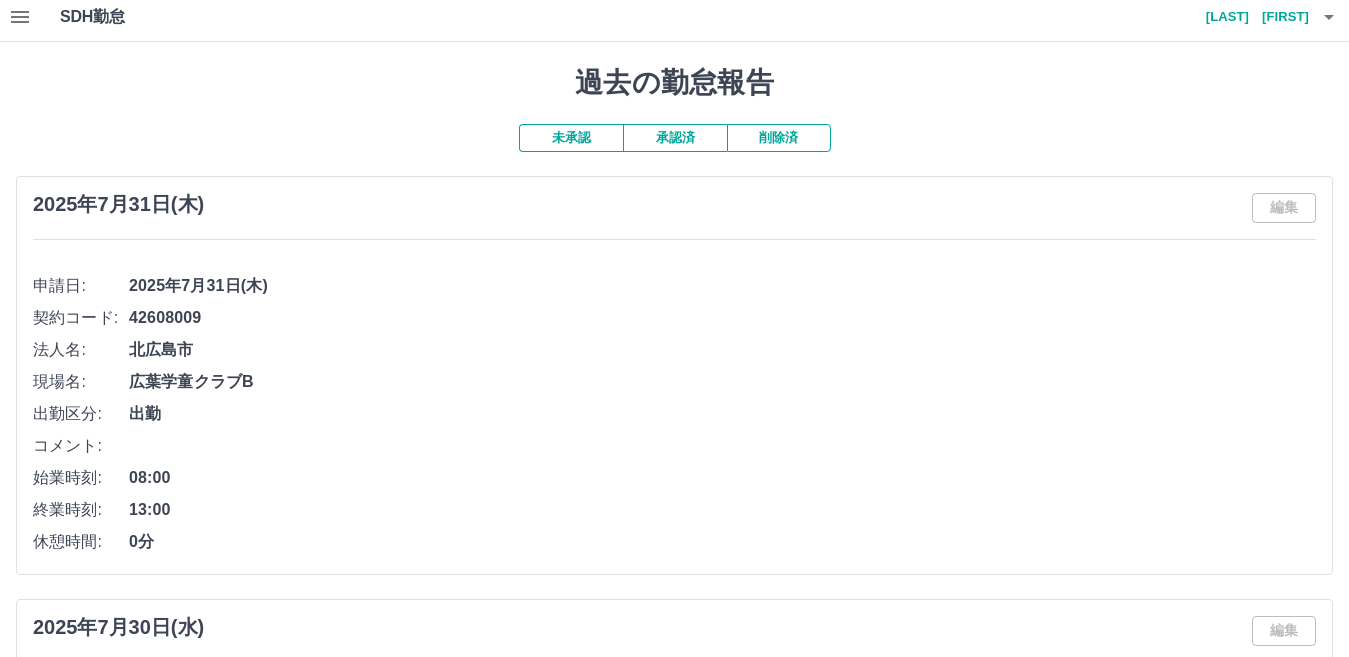 scroll, scrollTop: 0, scrollLeft: 0, axis: both 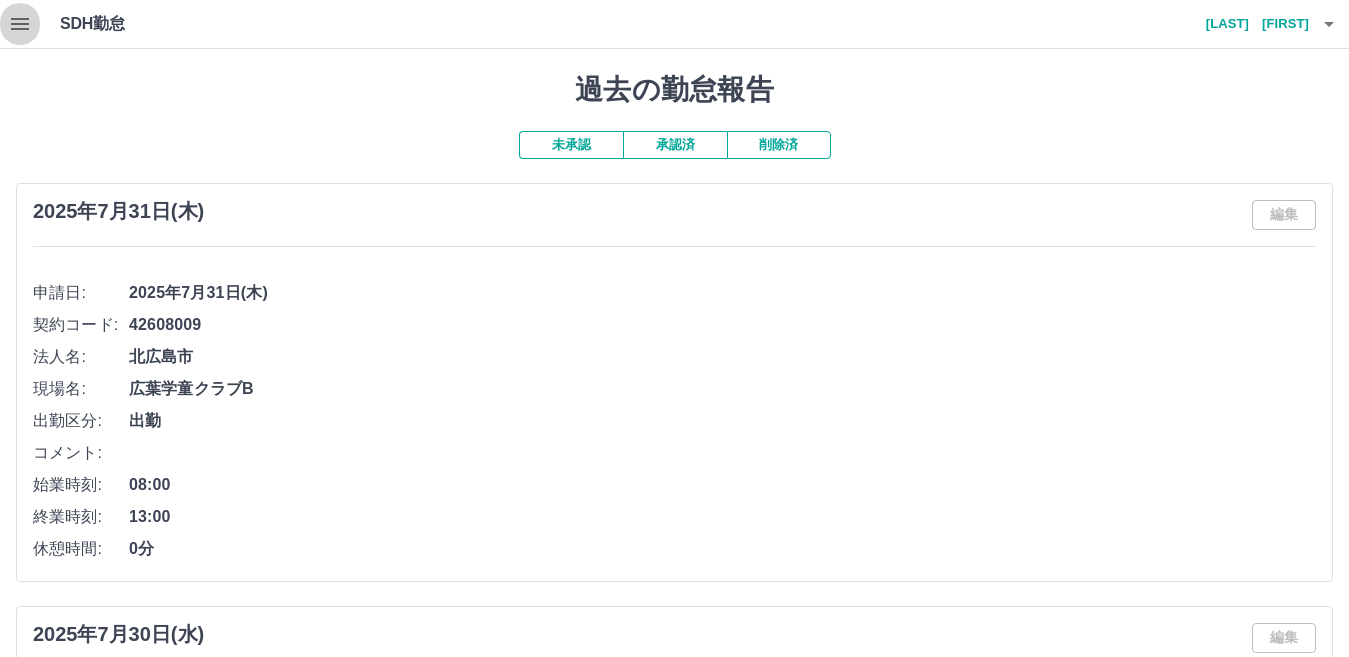 click 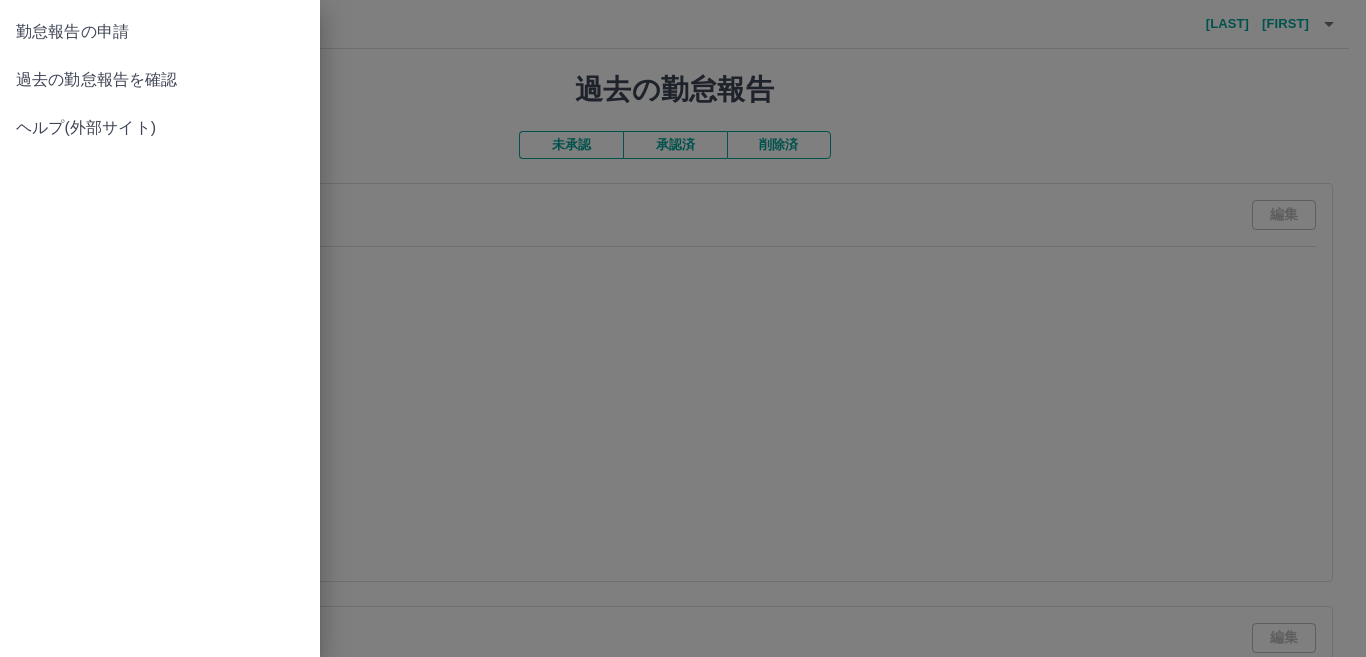 click on "勤怠報告の申請" at bounding box center (160, 32) 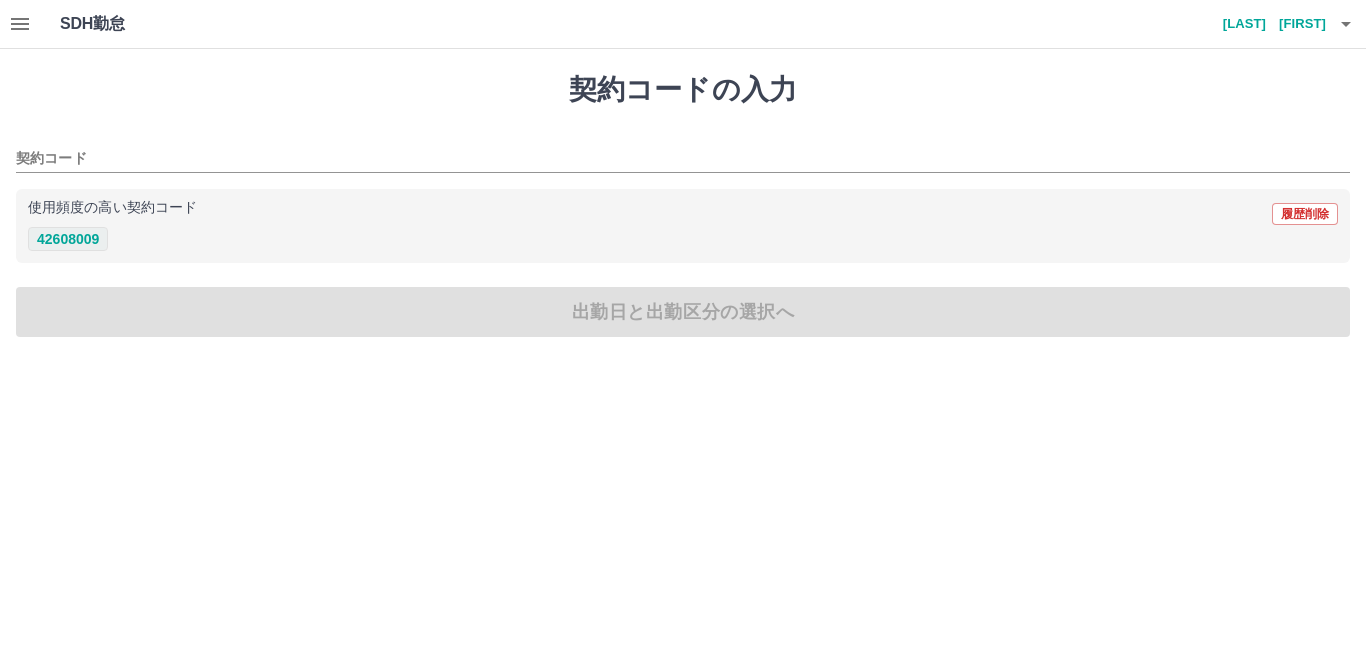 click on "42608009" at bounding box center [68, 239] 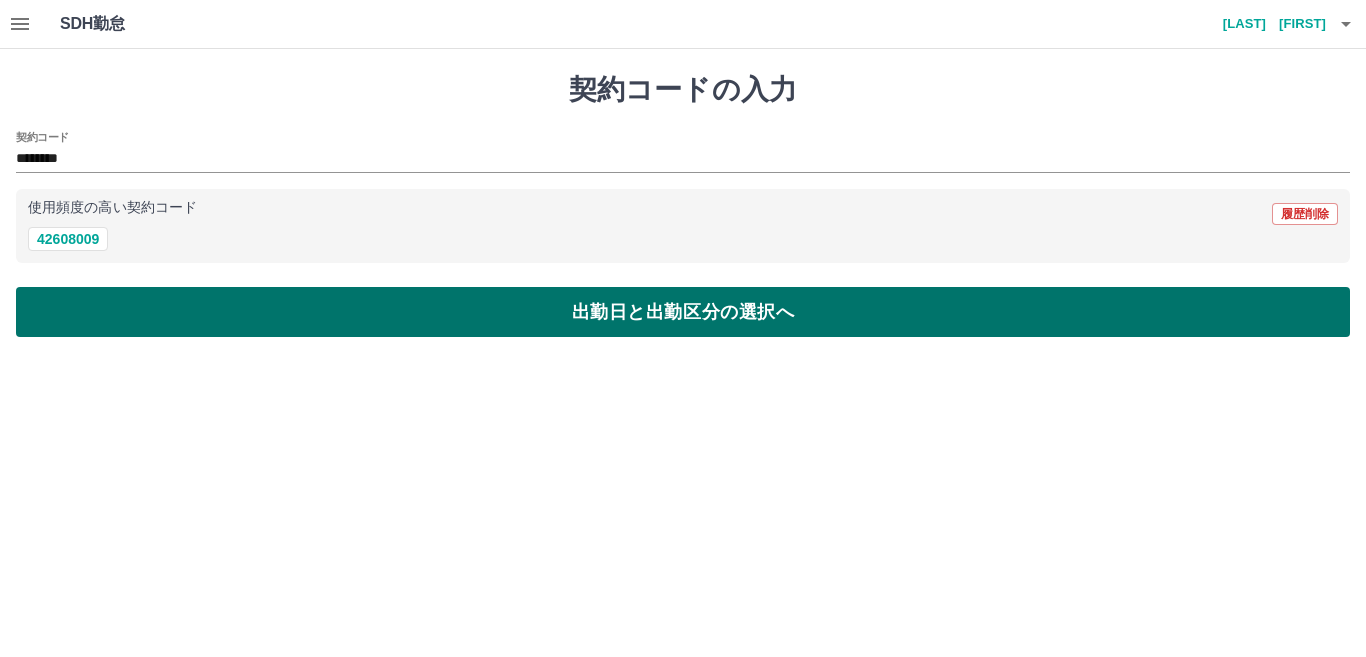 click on "出勤日と出勤区分の選択へ" at bounding box center [683, 312] 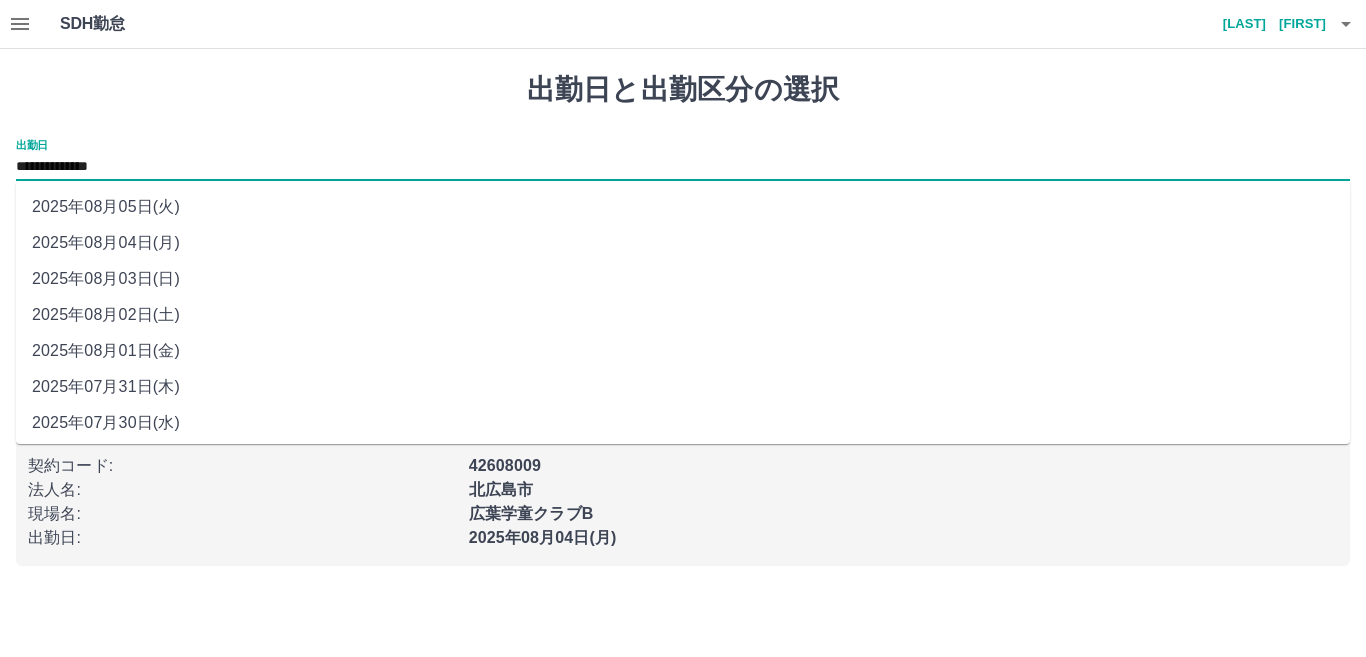 click on "**********" at bounding box center (683, 167) 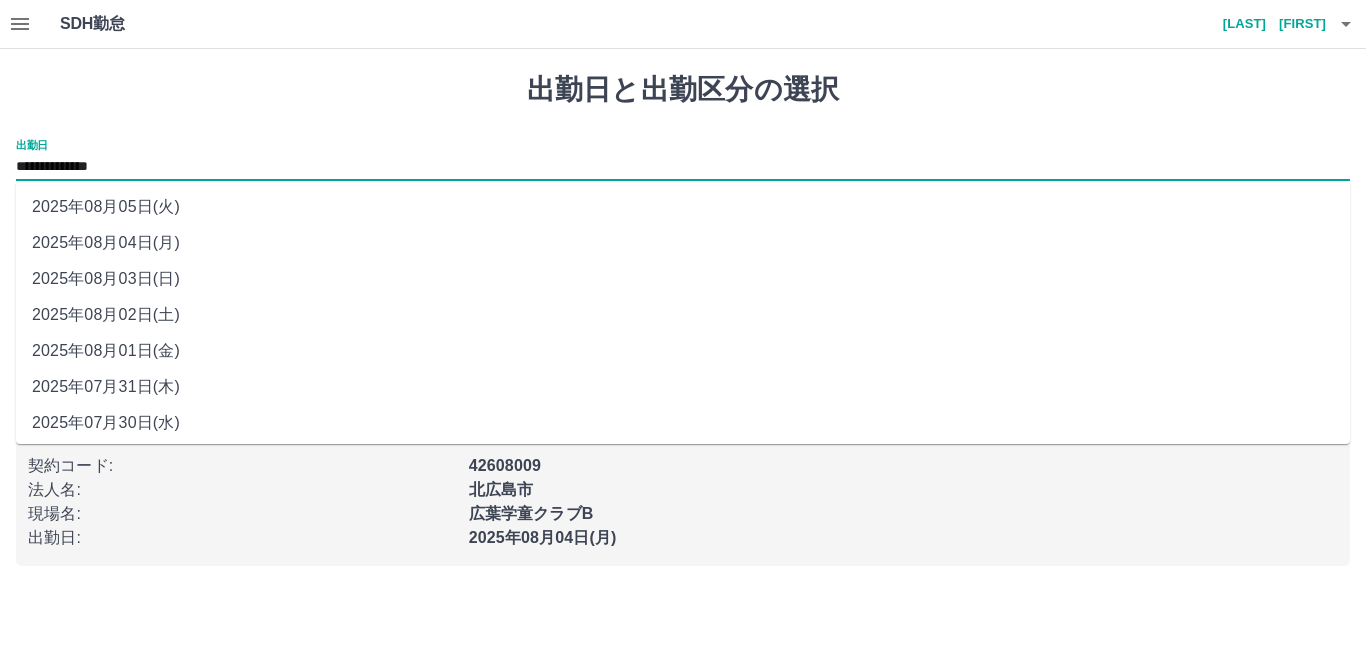 click on "2025年08月01日(金)" at bounding box center [683, 351] 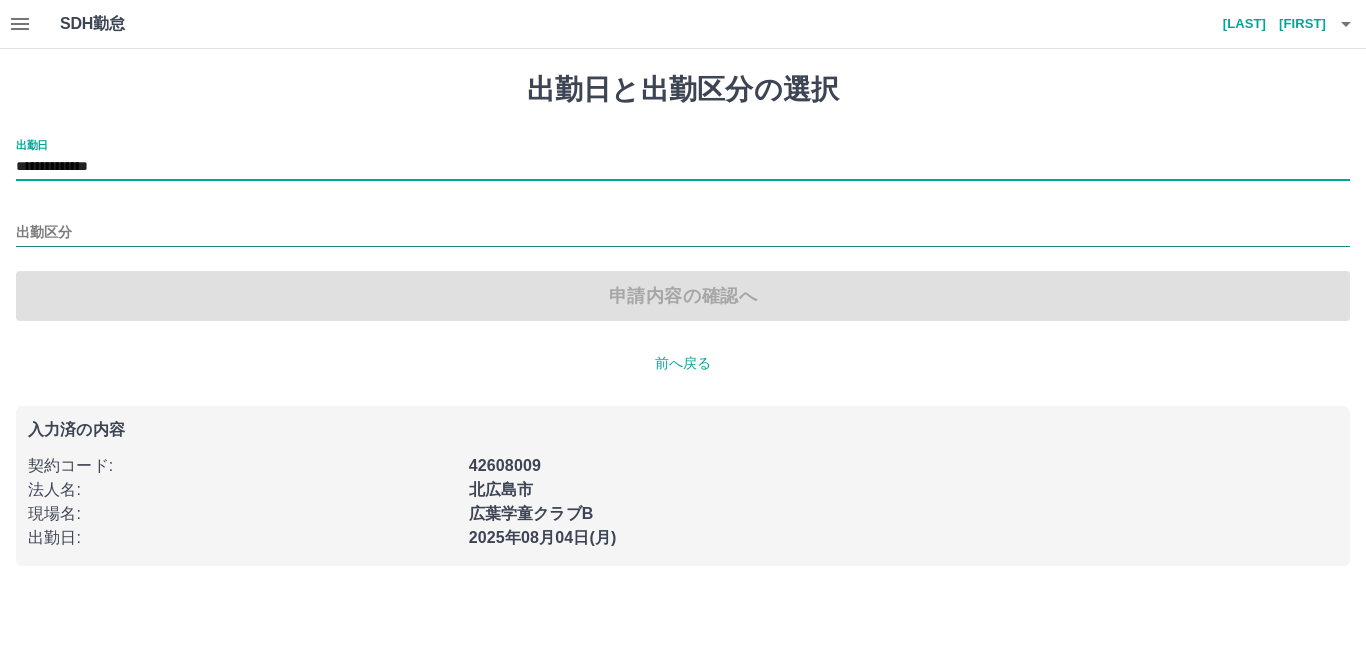 click on "出勤区分" at bounding box center [683, 233] 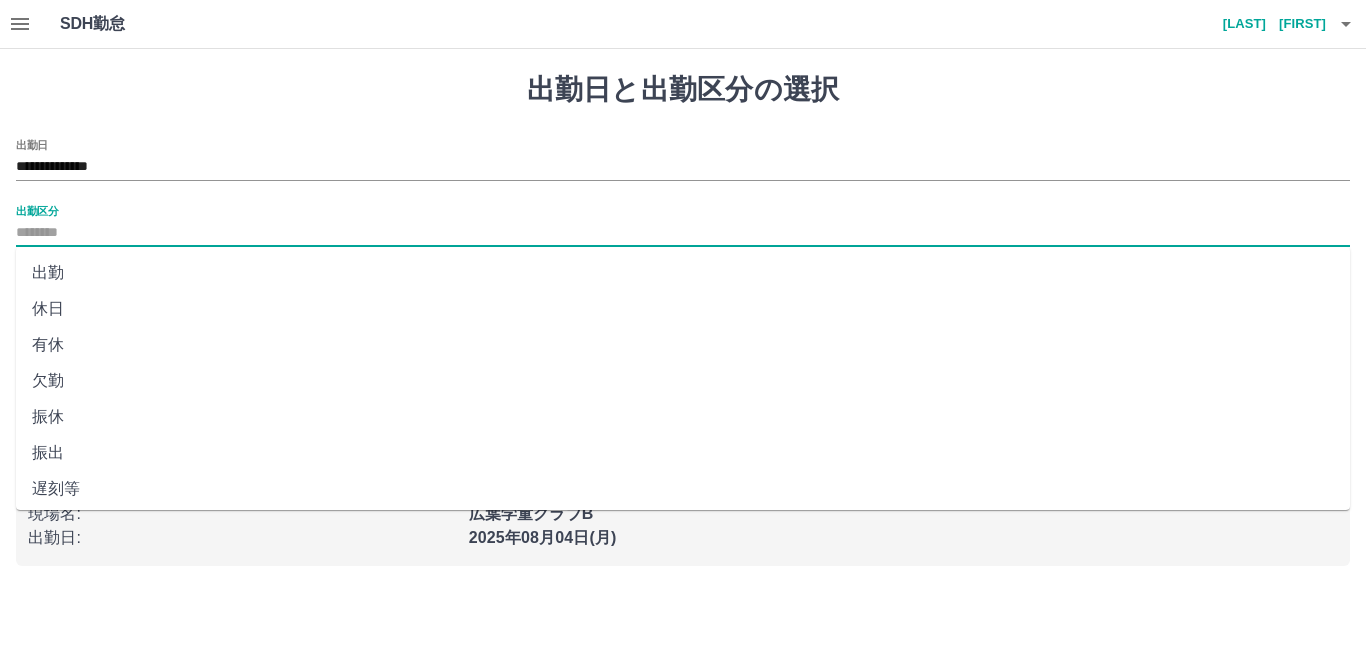 click on "有休" at bounding box center [683, 345] 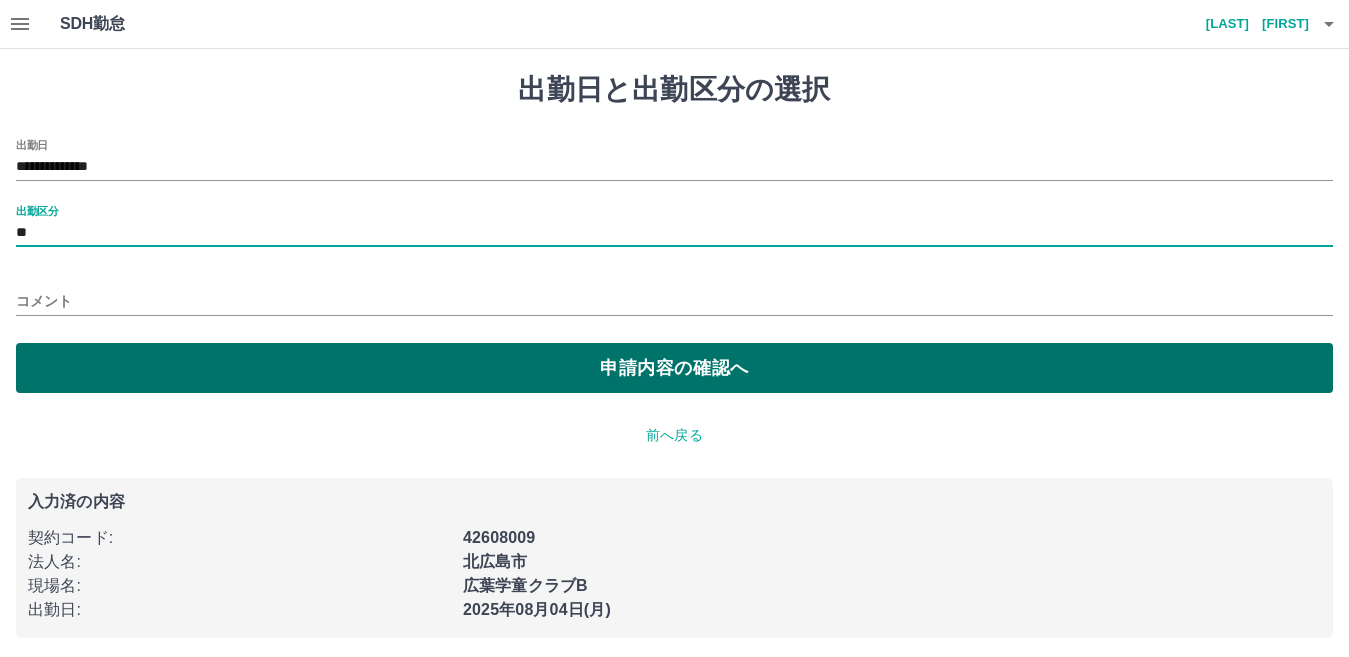 click on "申請内容の確認へ" at bounding box center (674, 368) 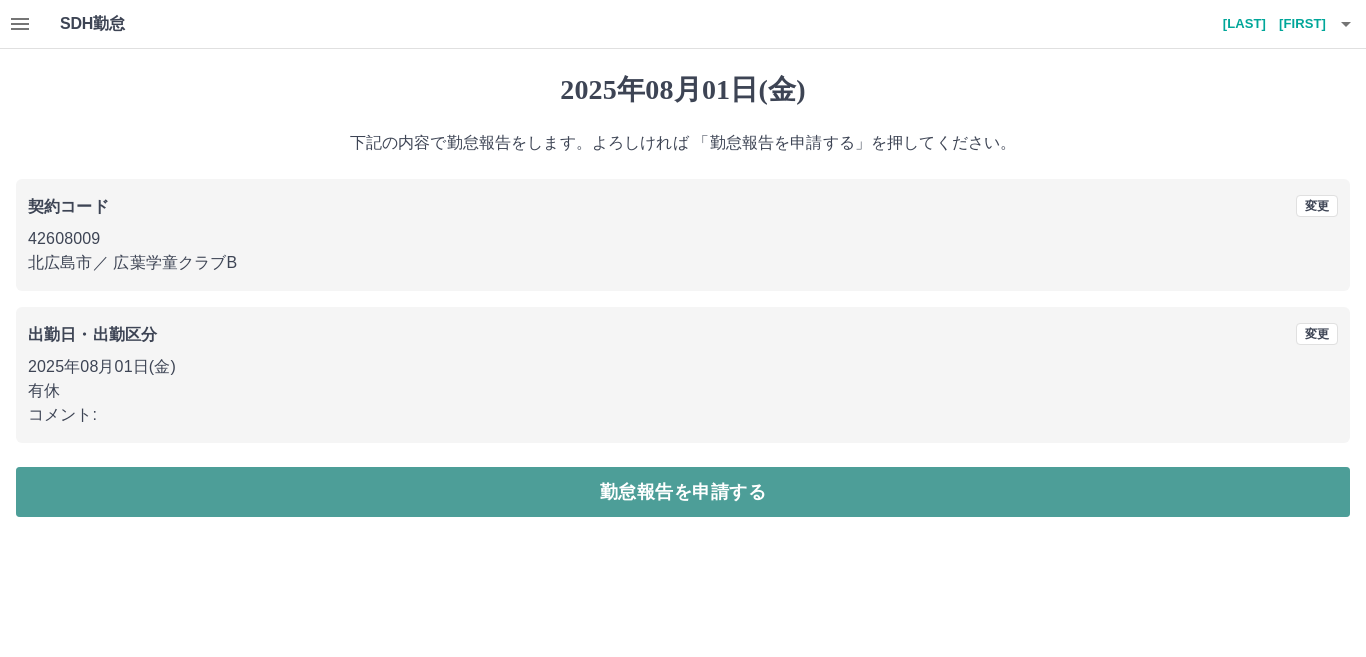 click on "勤怠報告を申請する" at bounding box center [683, 492] 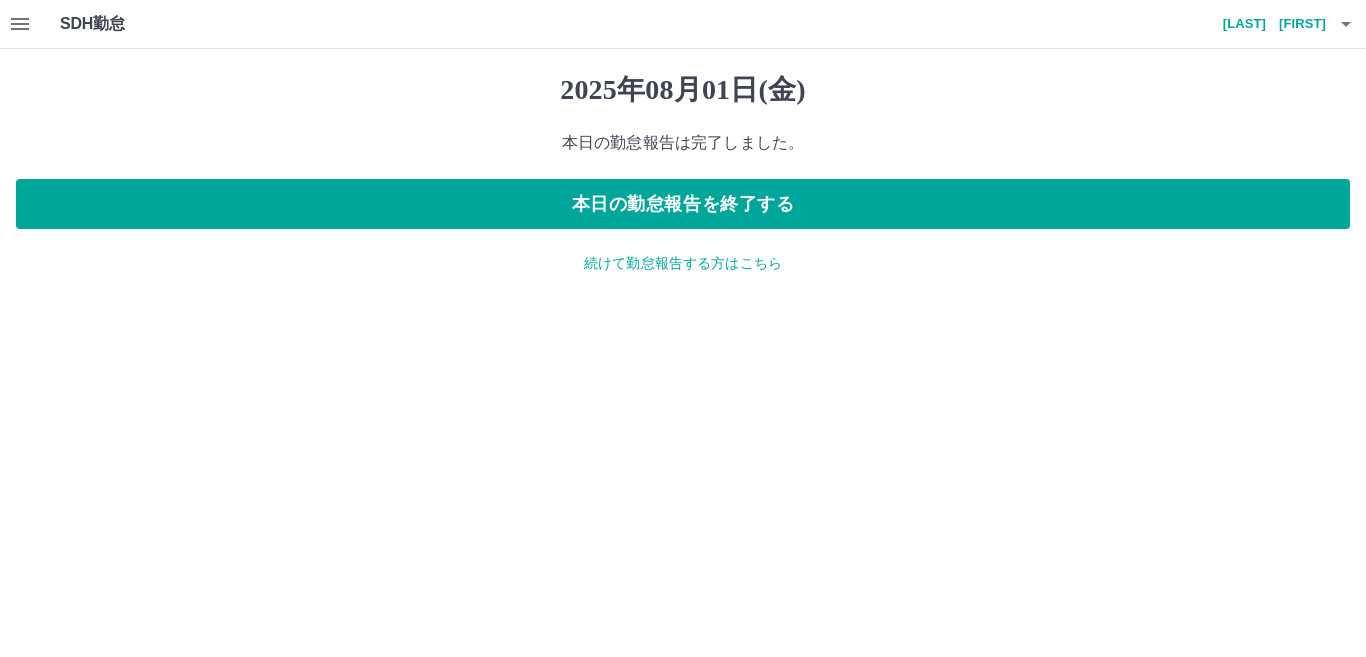 click on "続けて勤怠報告する方はこちら" at bounding box center [683, 263] 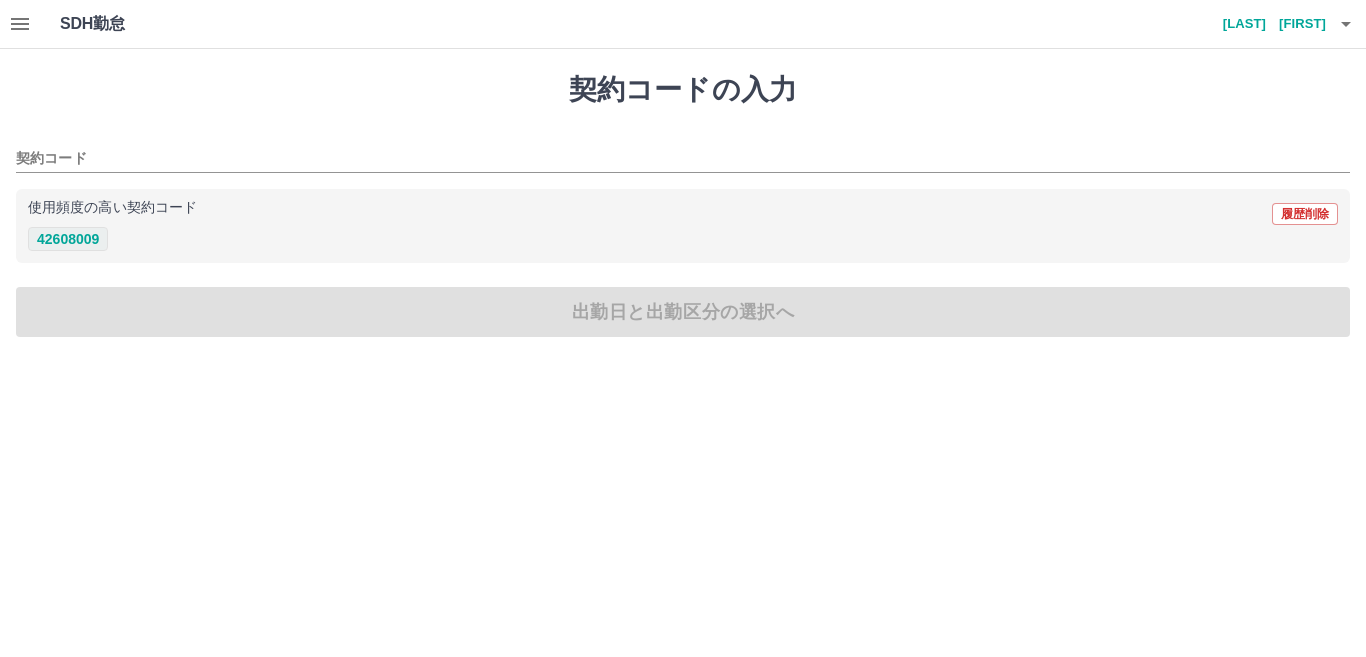 click on "42608009" at bounding box center (68, 239) 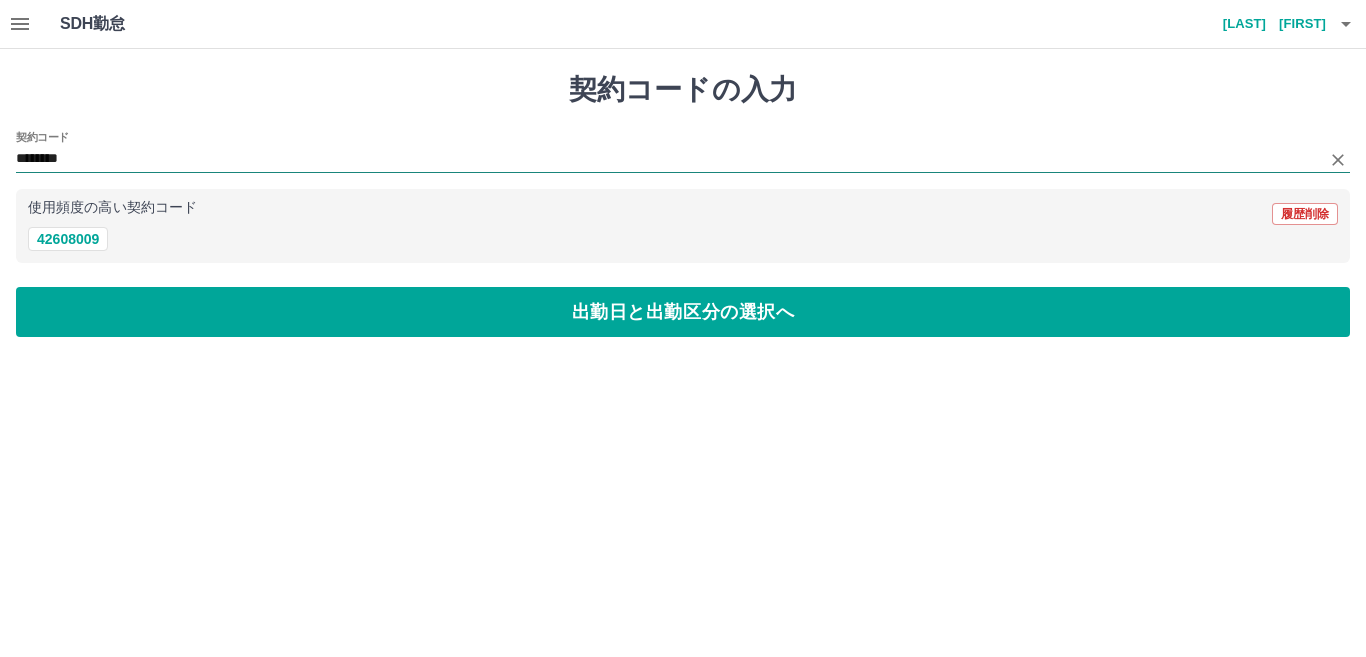 click on "********" at bounding box center [668, 159] 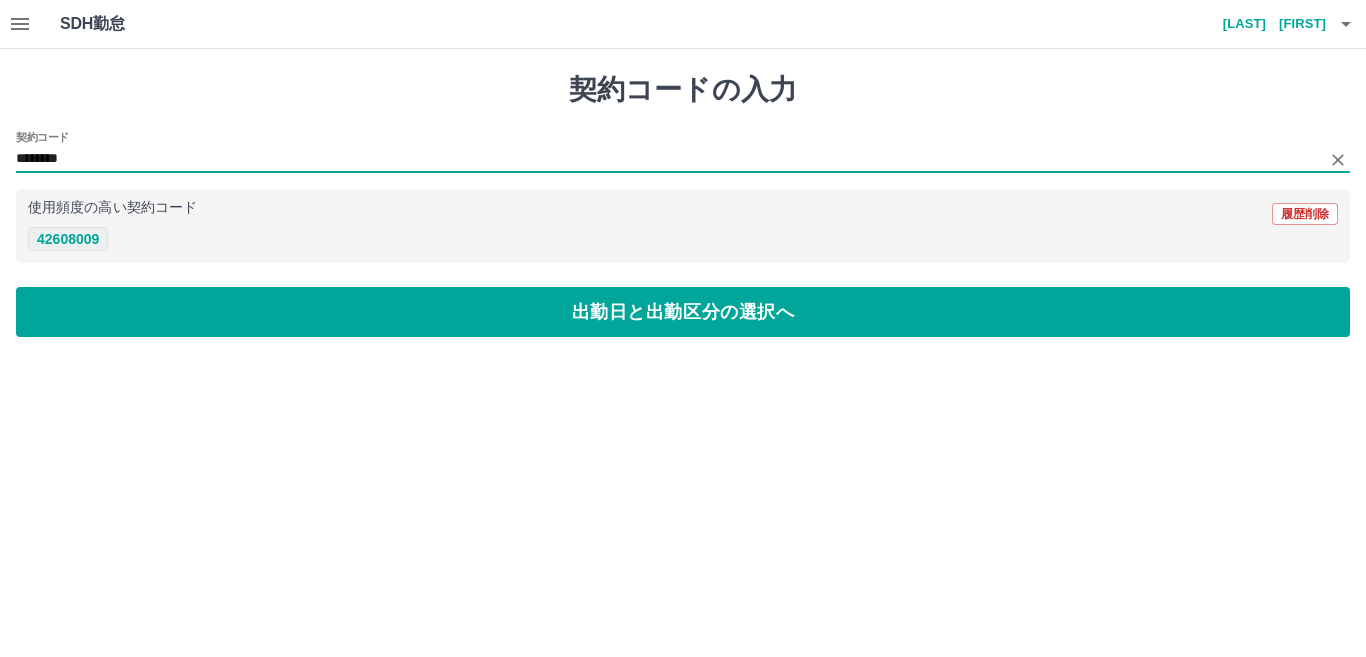 click on "42608009" at bounding box center (68, 239) 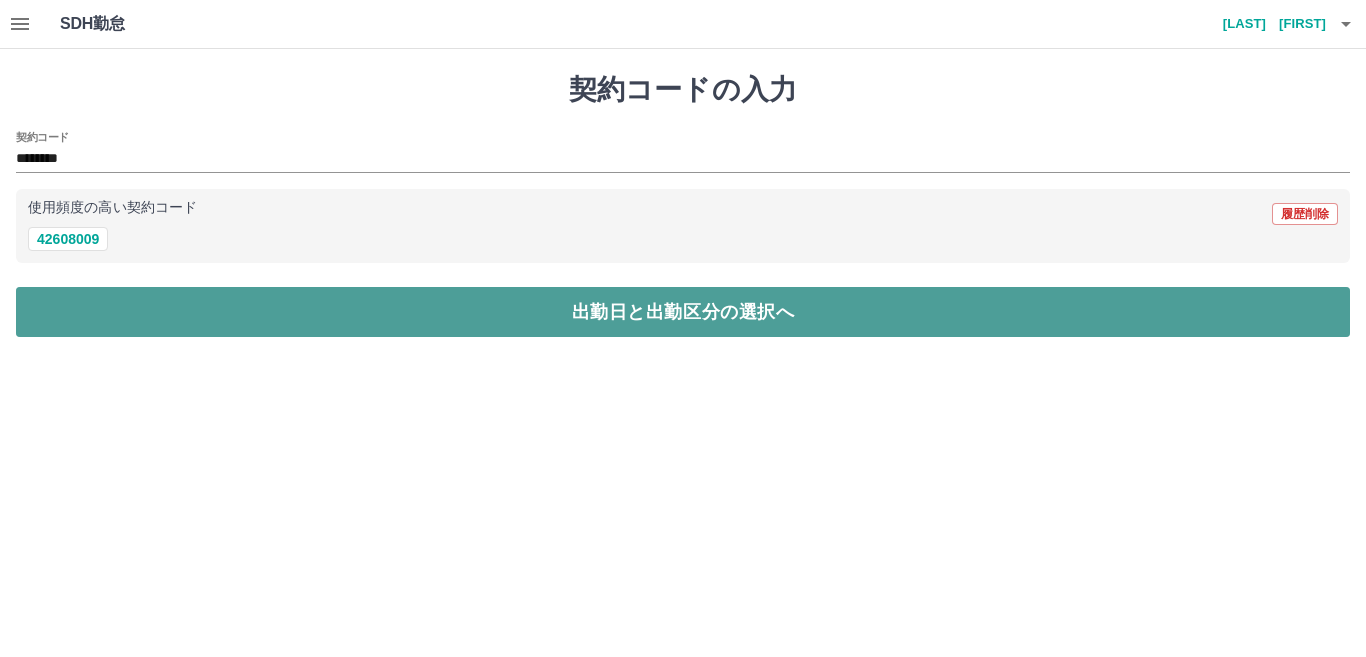 click on "出勤日と出勤区分の選択へ" at bounding box center [683, 312] 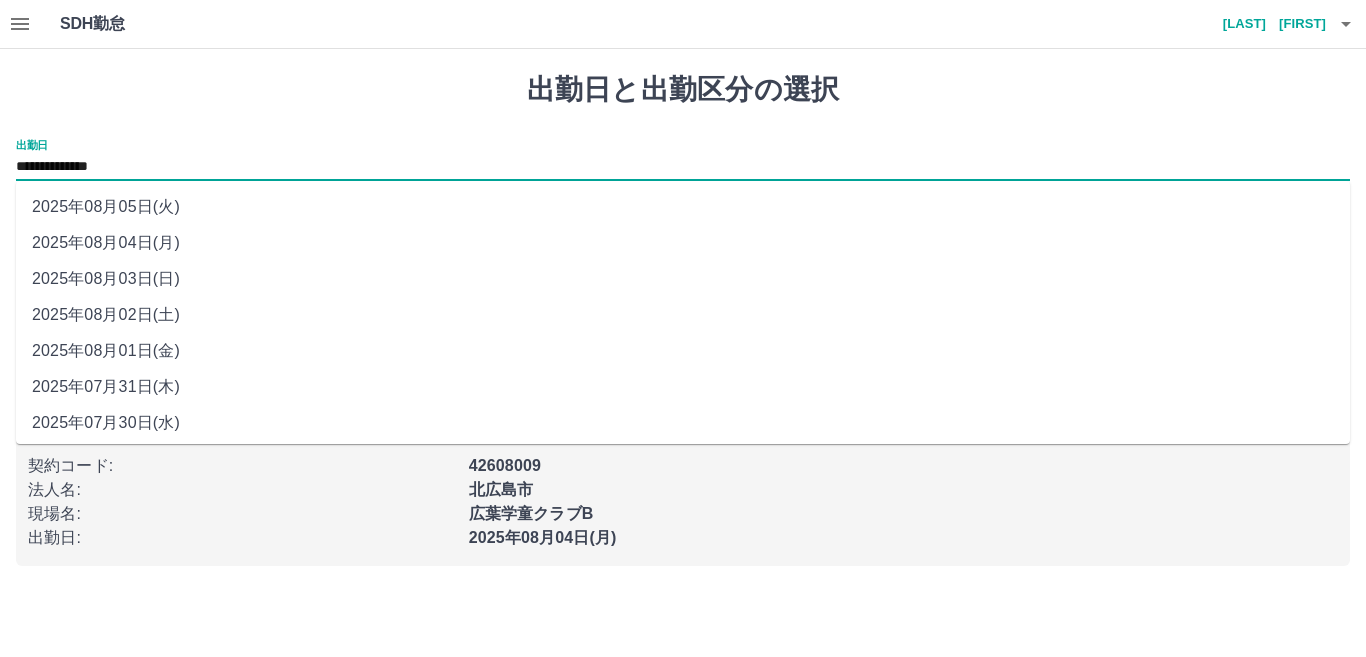 click on "**********" at bounding box center (683, 167) 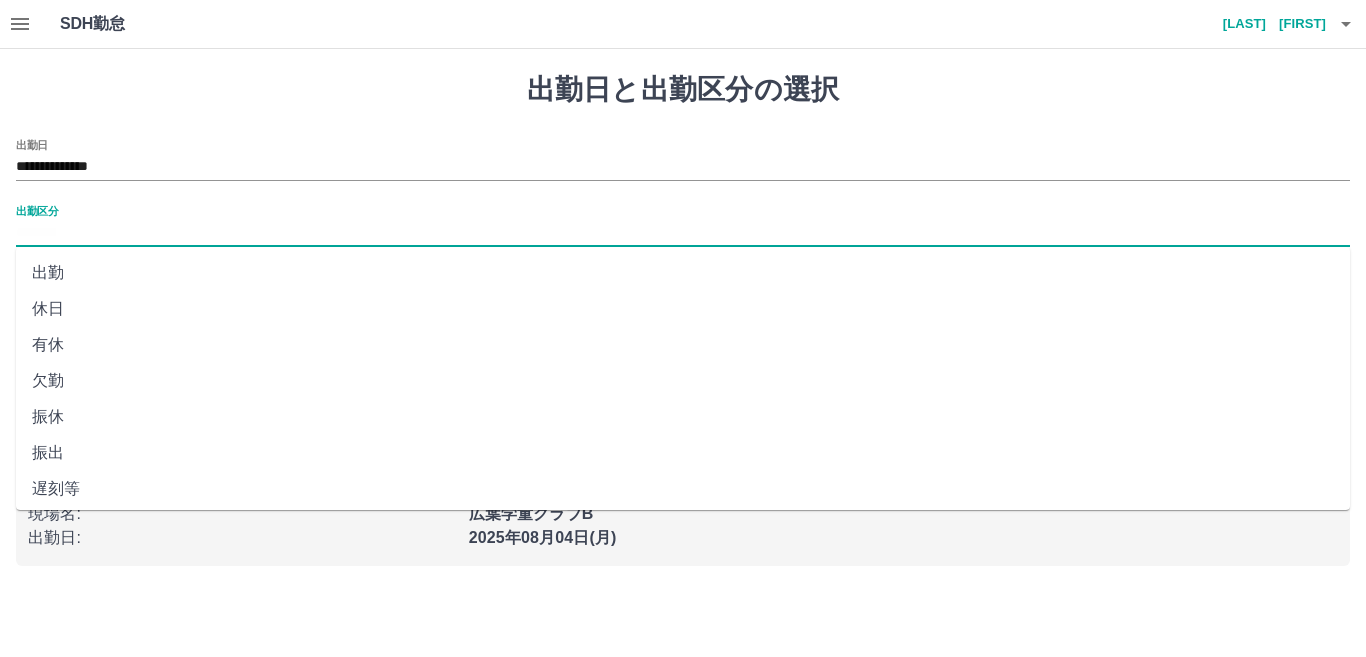 click on "出勤区分" at bounding box center (683, 233) 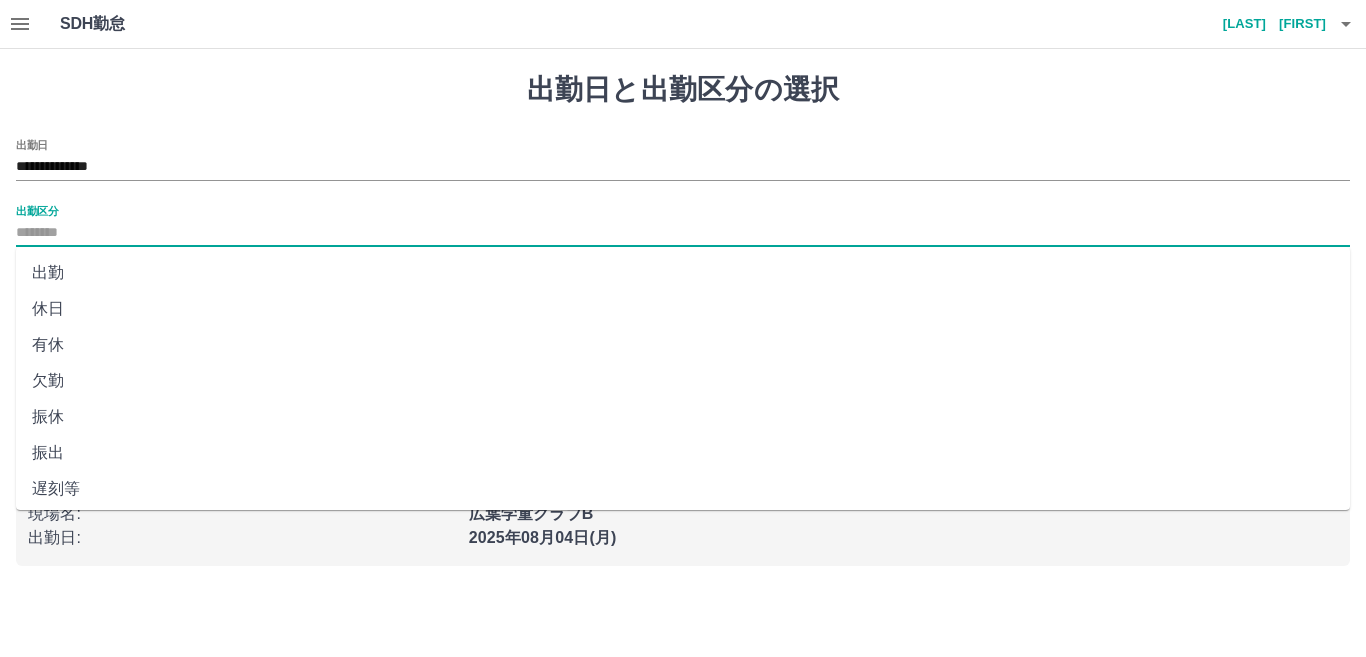 click on "休日" at bounding box center (683, 309) 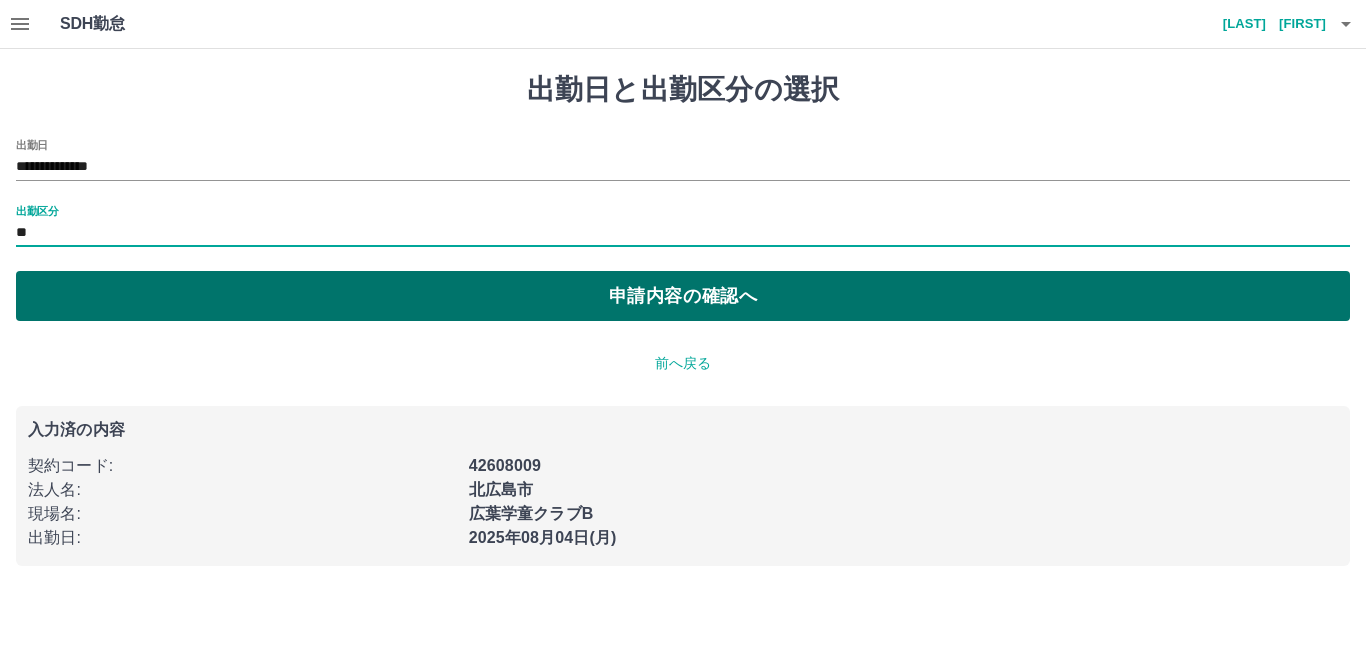 click on "申請内容の確認へ" at bounding box center (683, 296) 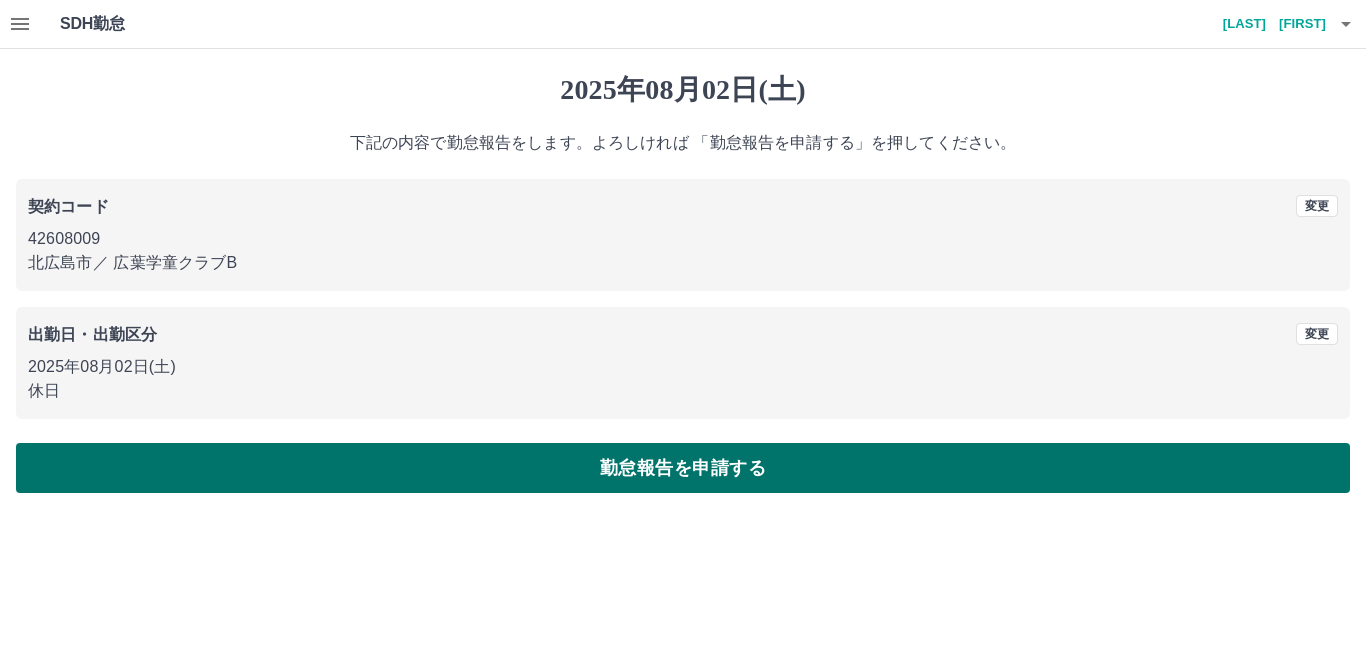 click on "勤怠報告を申請する" at bounding box center [683, 468] 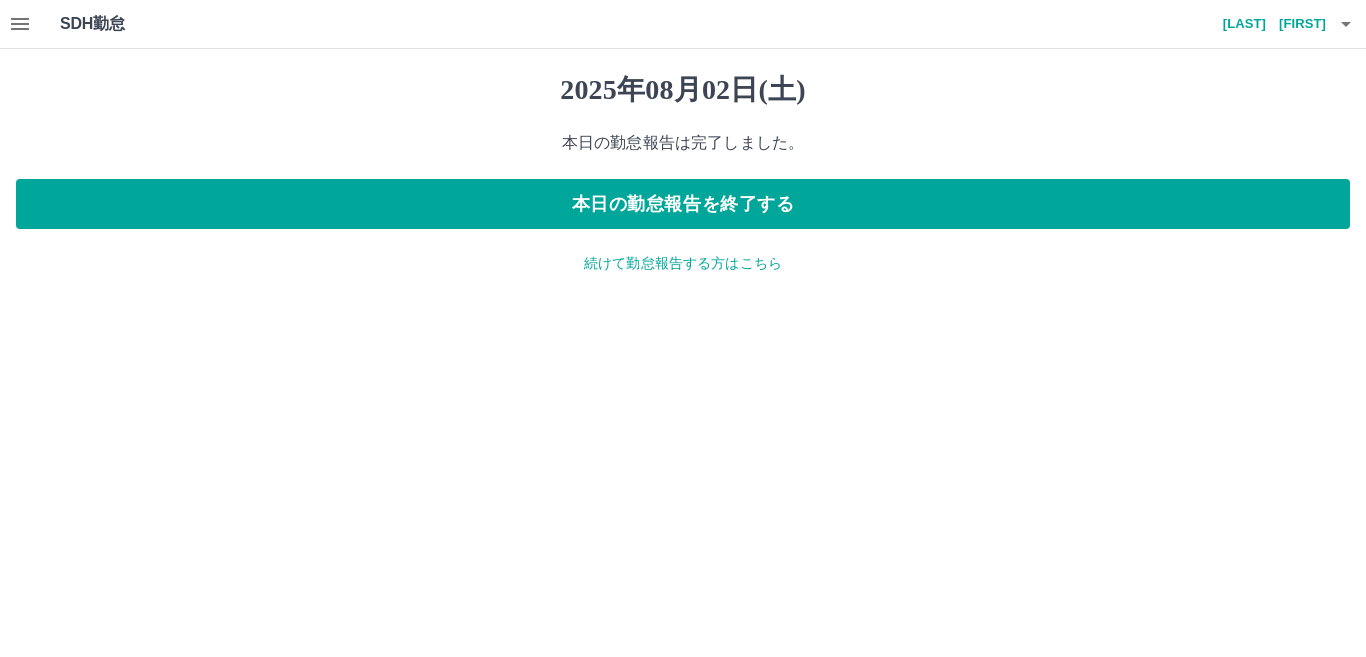 click on "続けて勤怠報告する方はこちら" at bounding box center [683, 263] 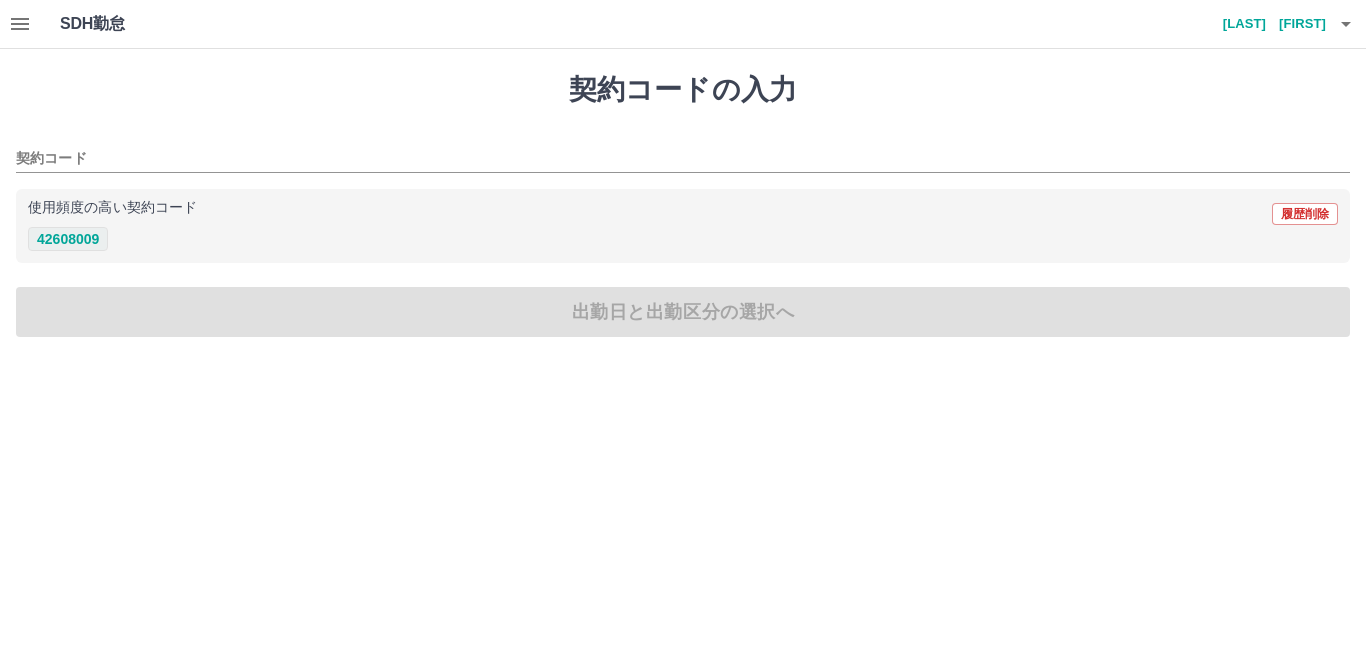 click on "42608009" at bounding box center (68, 239) 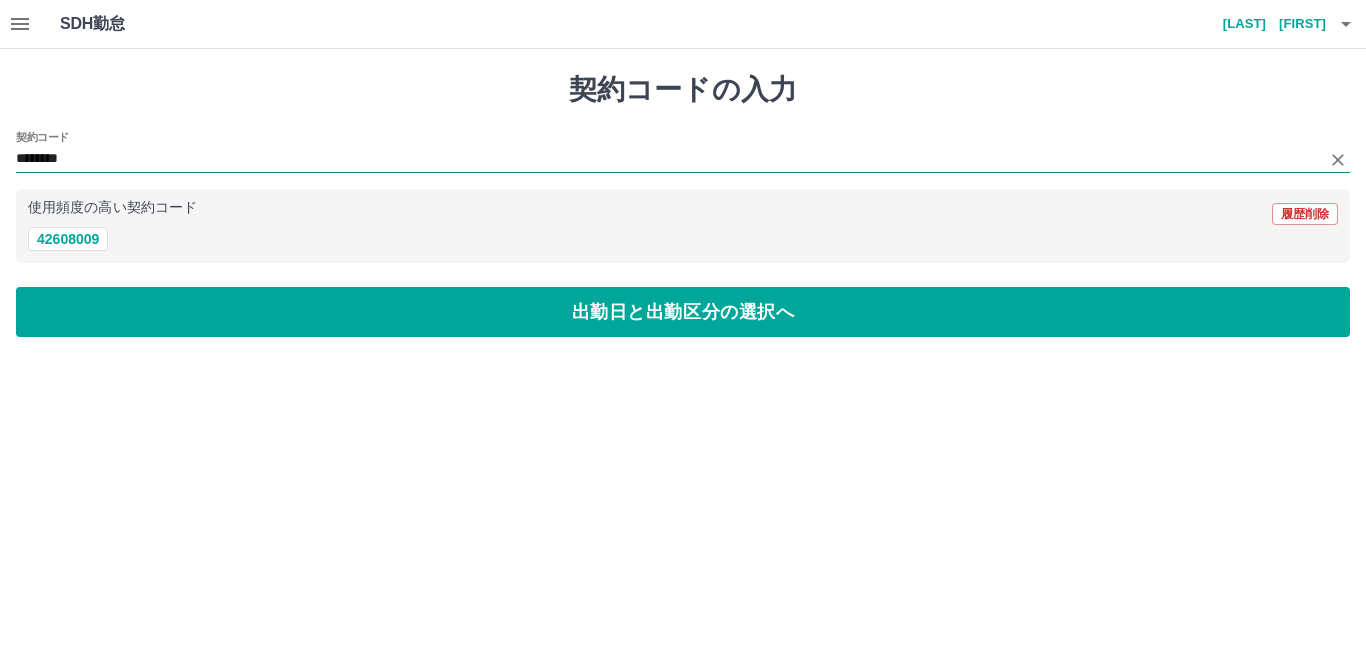 click on "********" at bounding box center (668, 159) 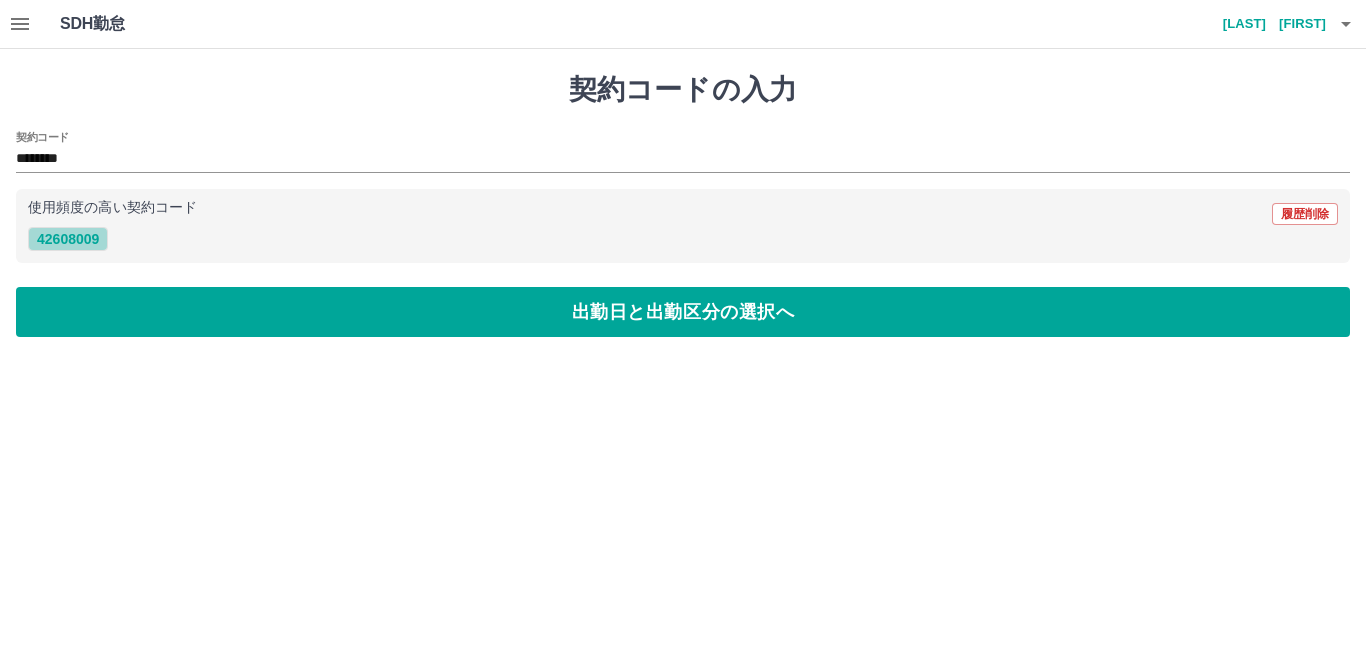click on "42608009" at bounding box center [68, 239] 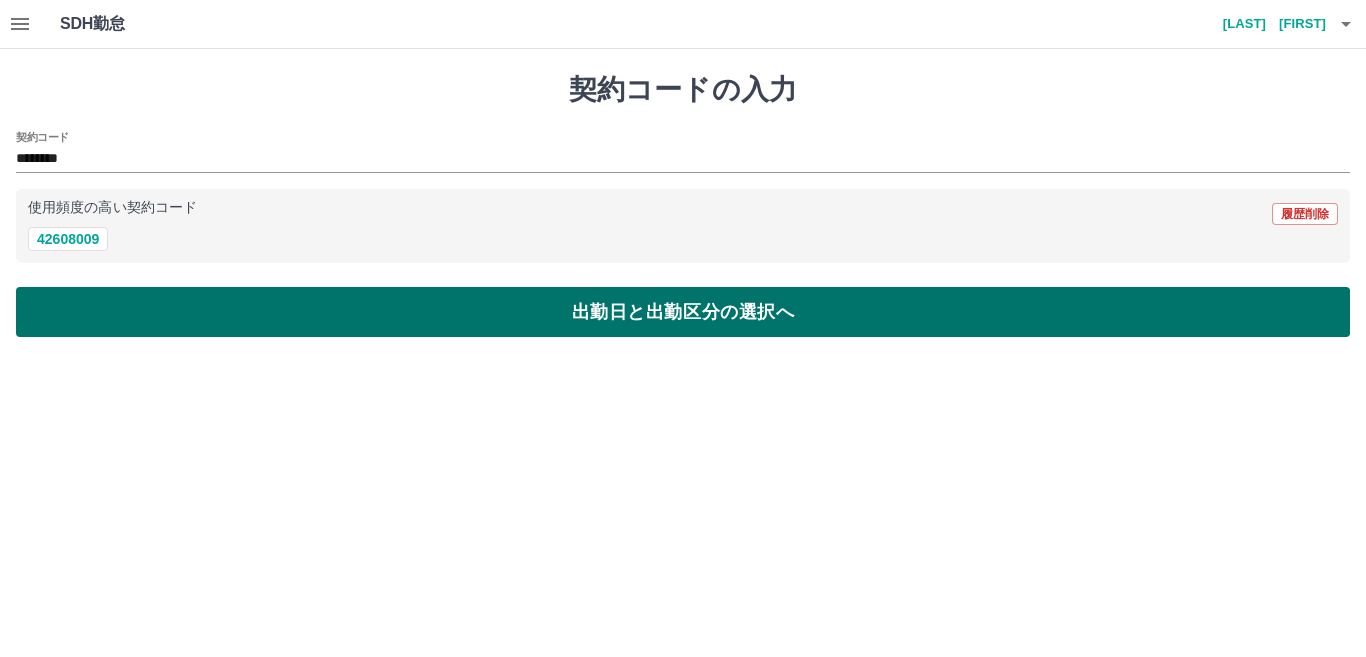 click on "出勤日と出勤区分の選択へ" at bounding box center (683, 312) 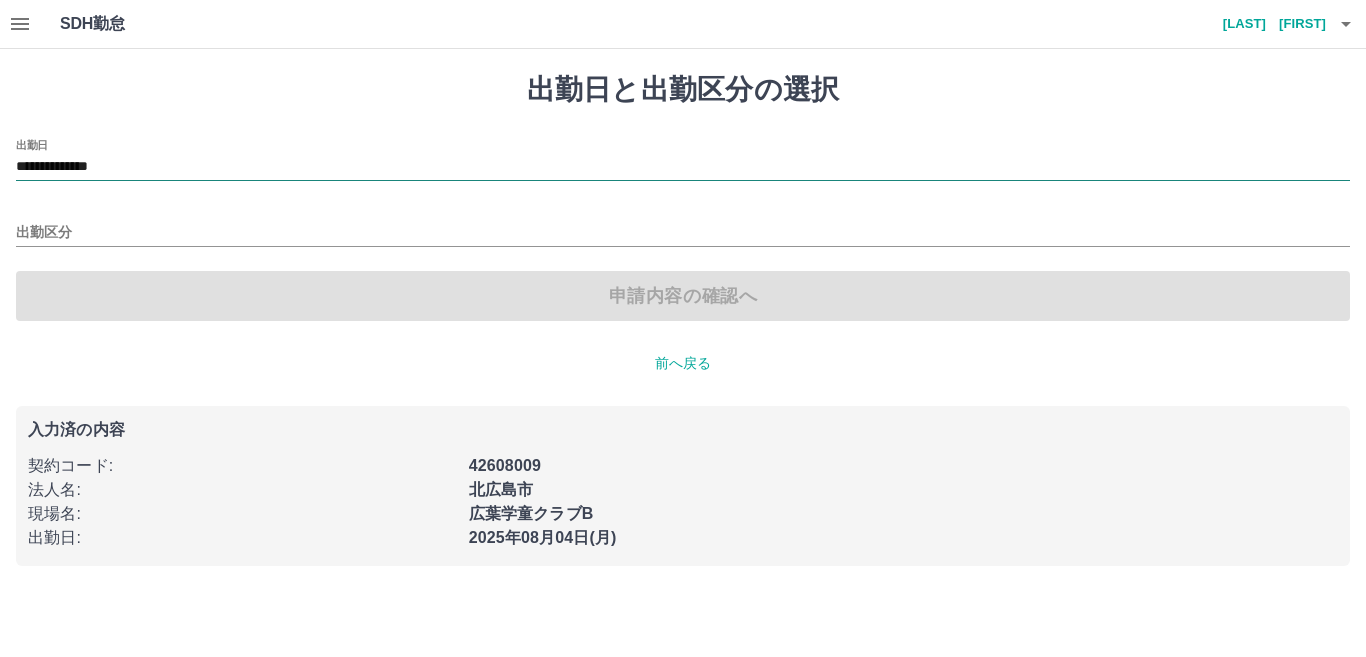 click on "**********" at bounding box center (683, 167) 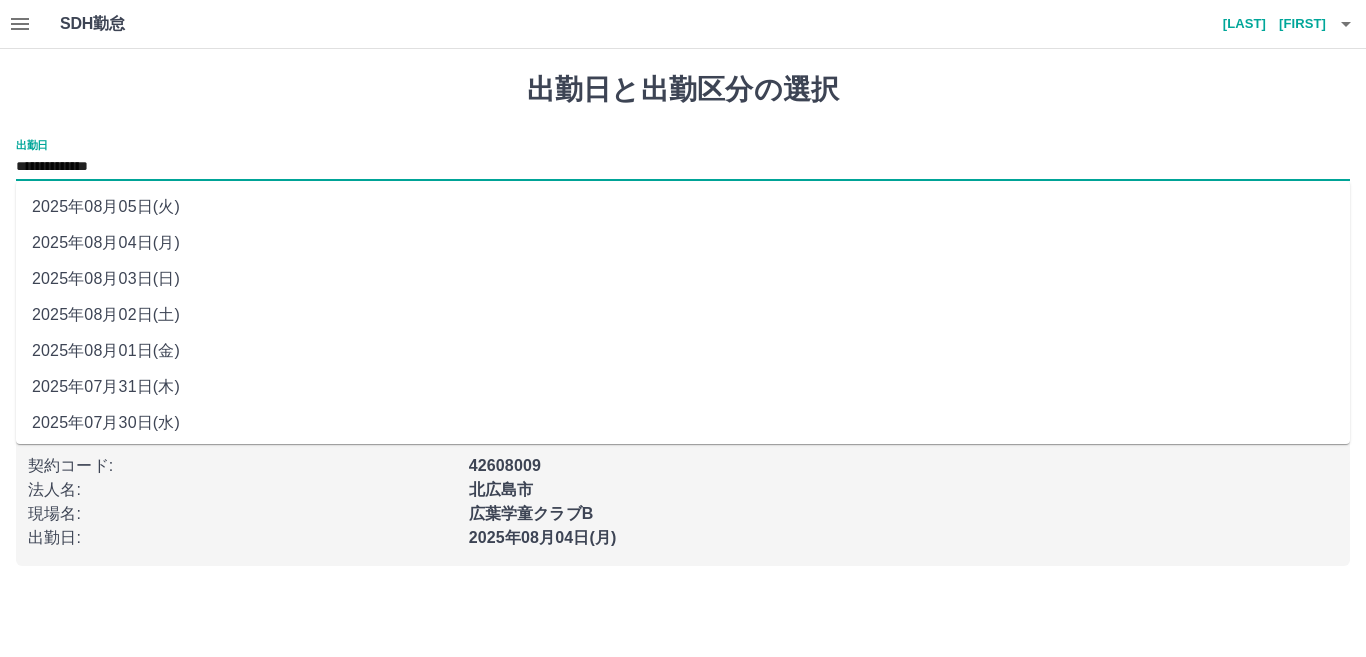 click on "2025年08月03日(日)" at bounding box center (683, 279) 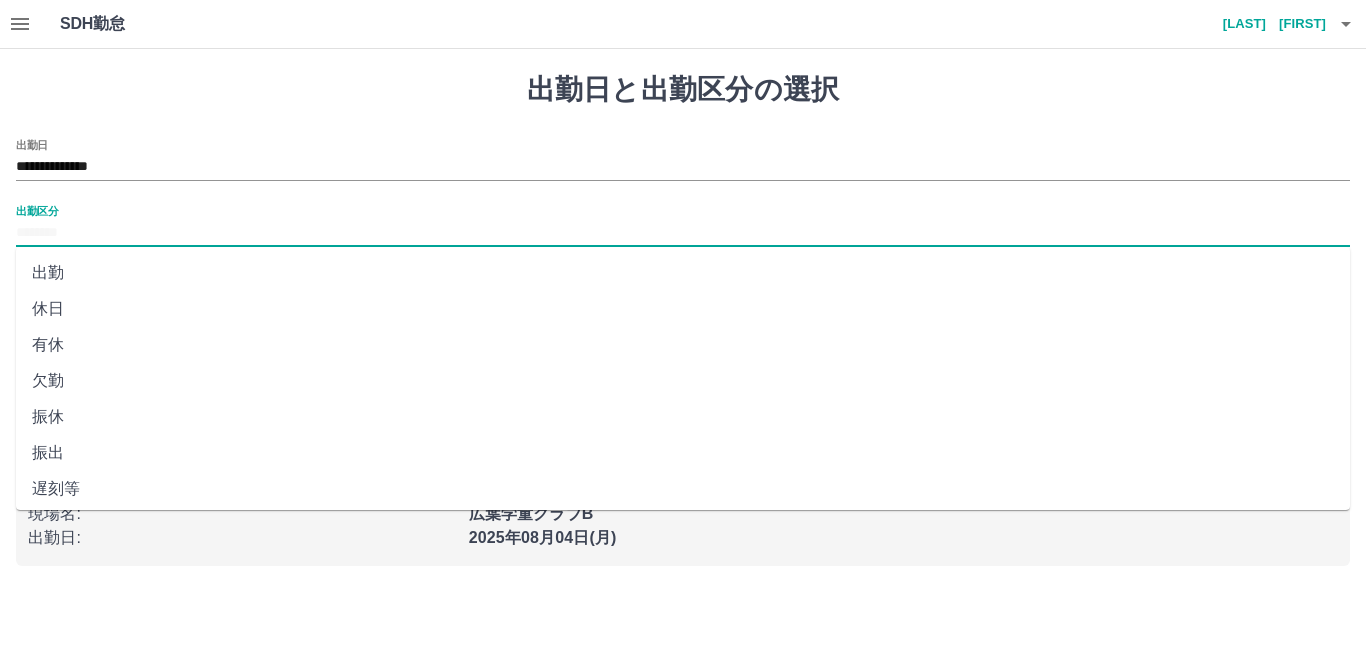 click on "出勤区分" at bounding box center (683, 233) 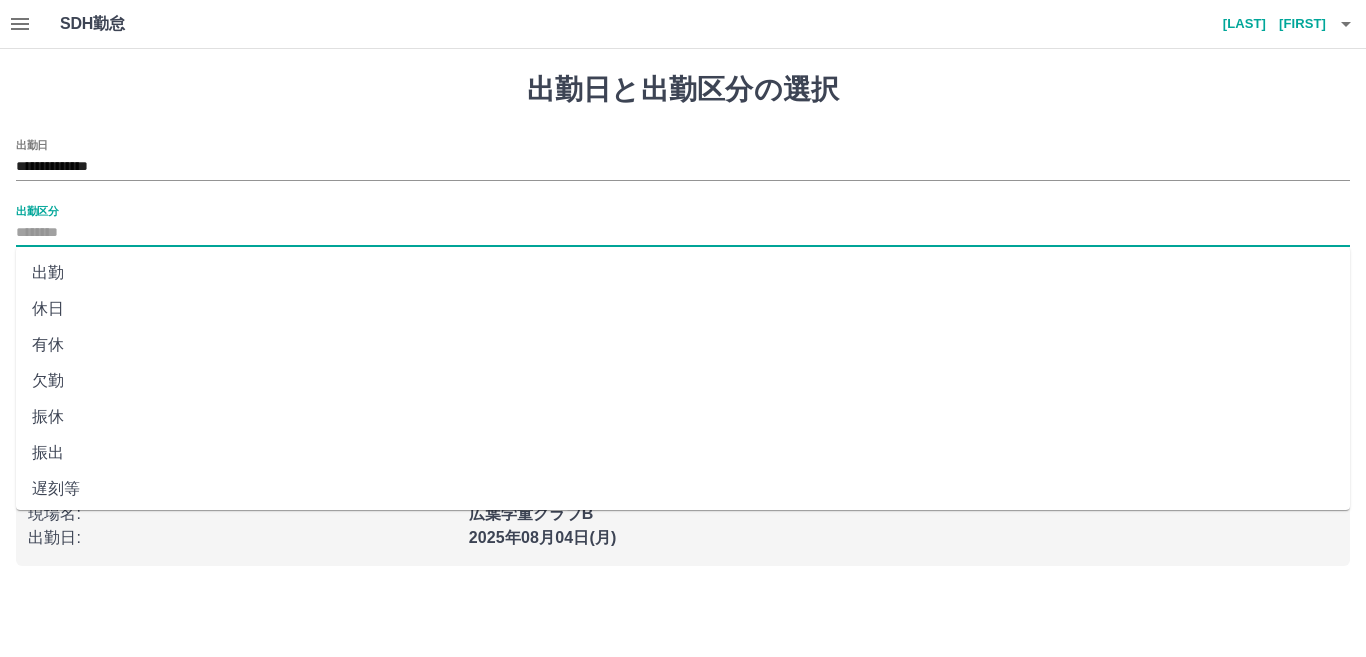 click on "休日" at bounding box center [683, 309] 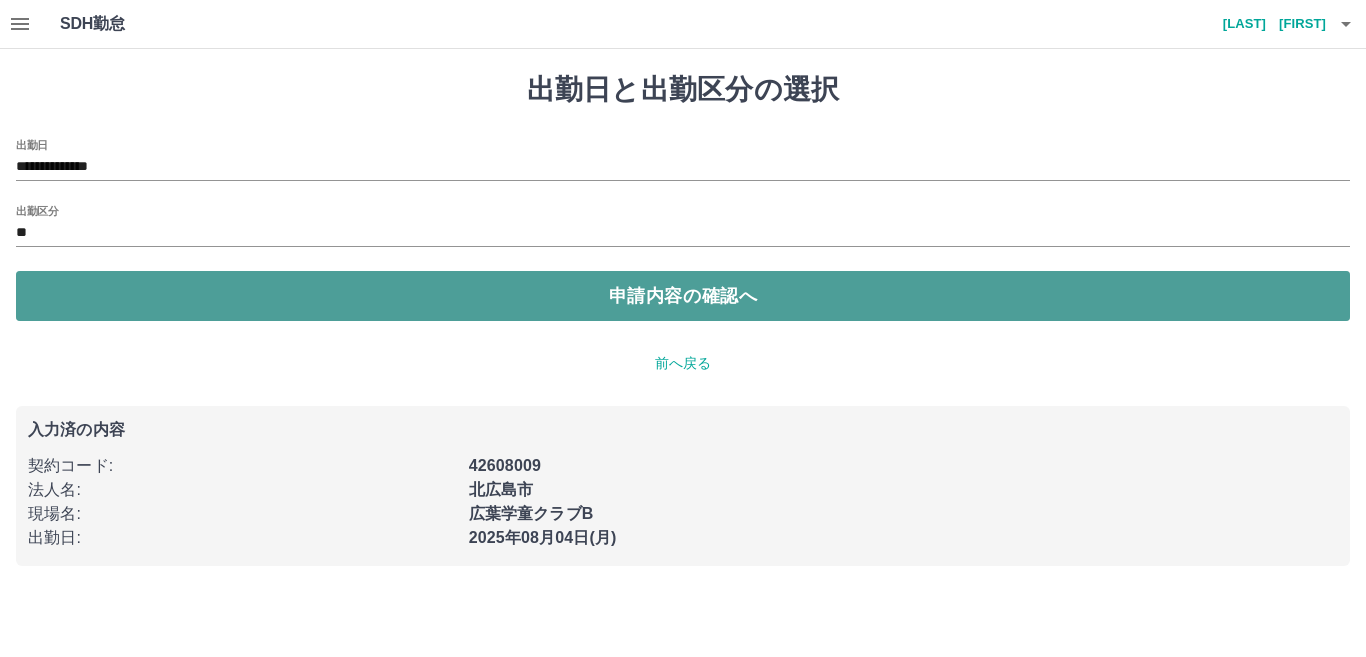 click on "申請内容の確認へ" at bounding box center (683, 296) 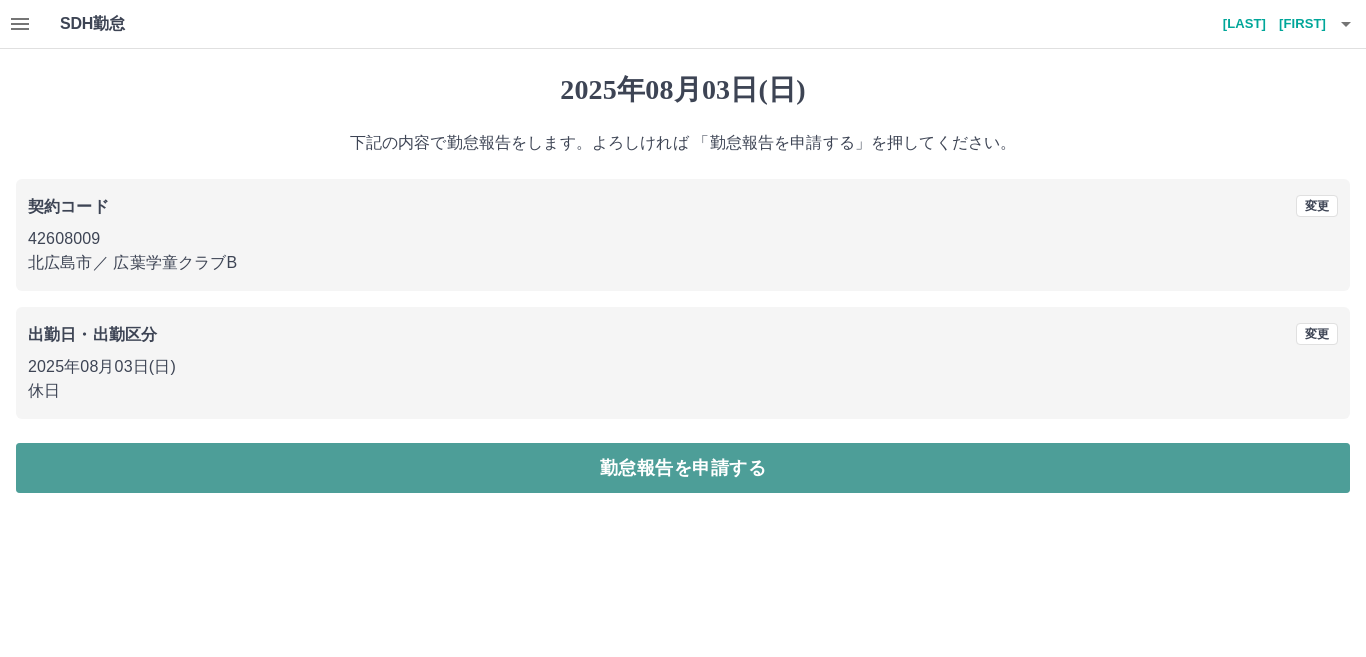 click on "勤怠報告を申請する" at bounding box center [683, 468] 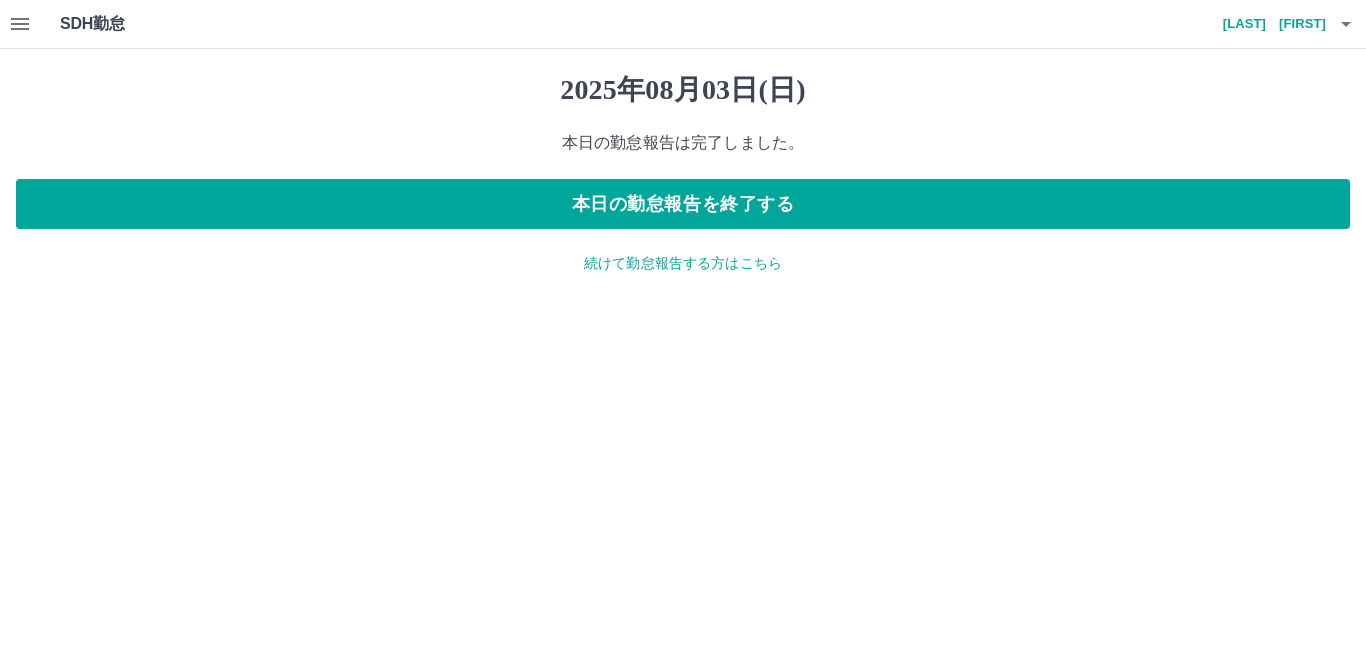 click on "続けて勤怠報告する方はこちら" at bounding box center (683, 263) 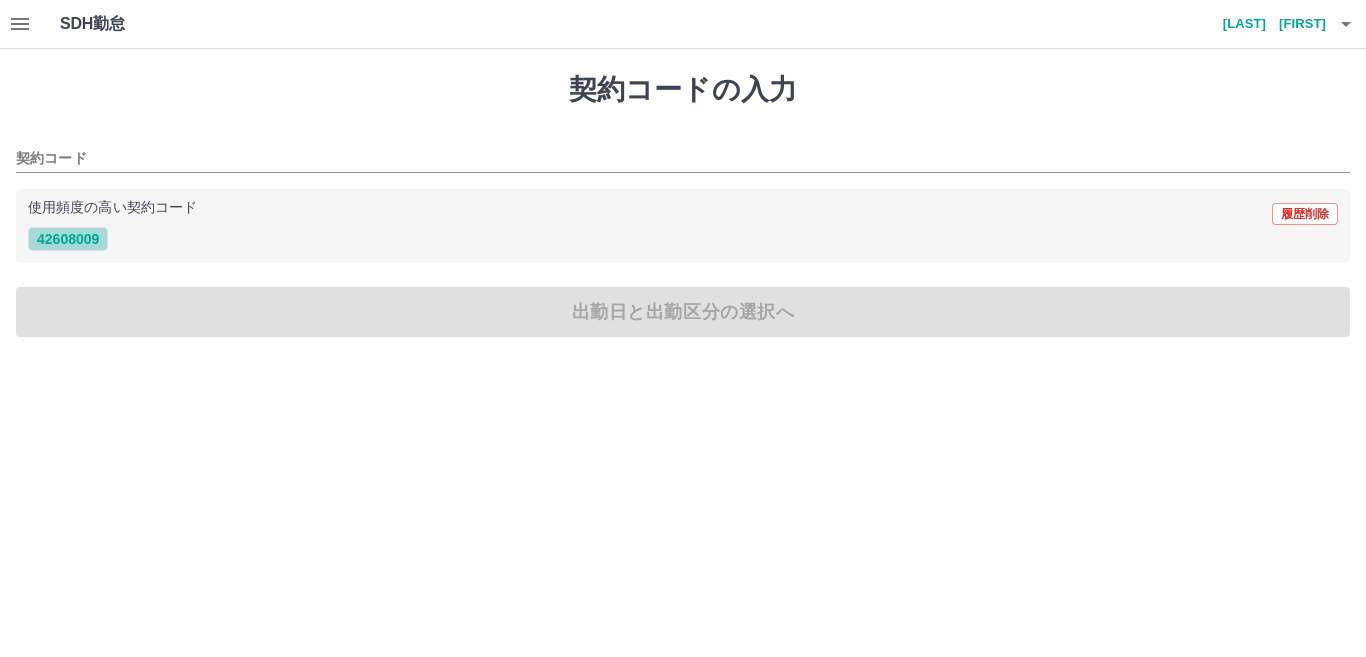 click on "42608009" at bounding box center [68, 239] 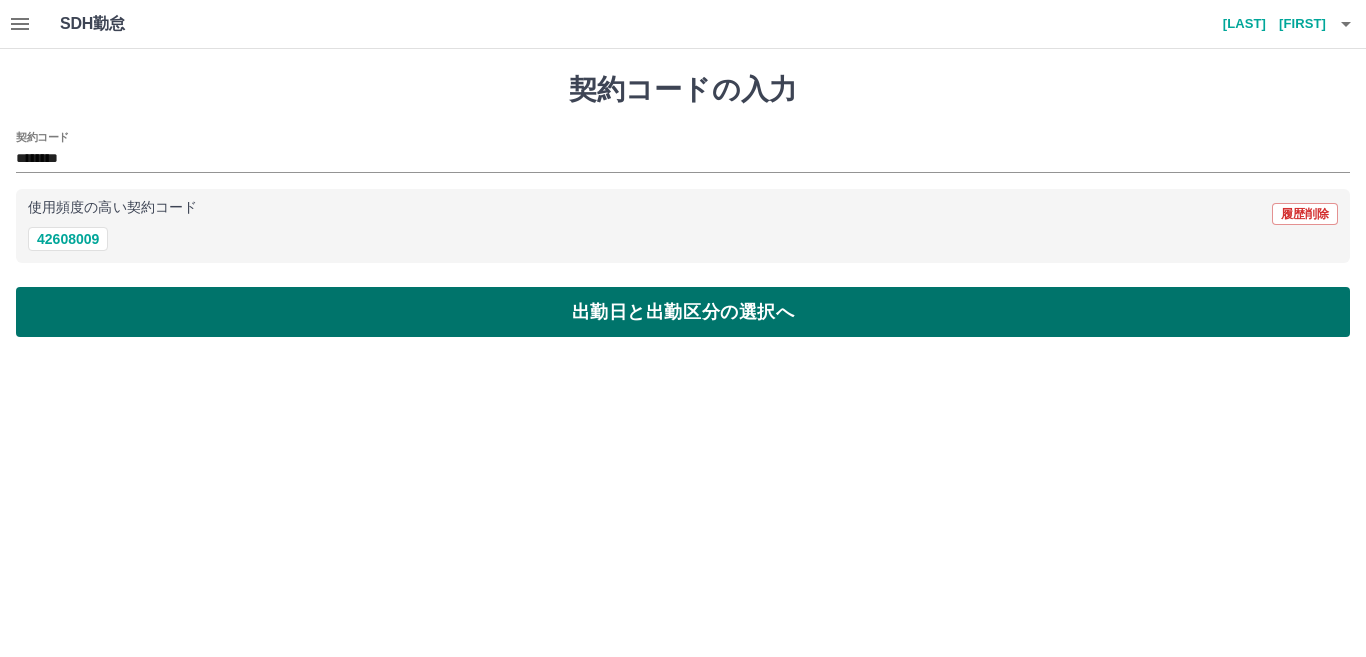 click on "出勤日と出勤区分の選択へ" at bounding box center [683, 312] 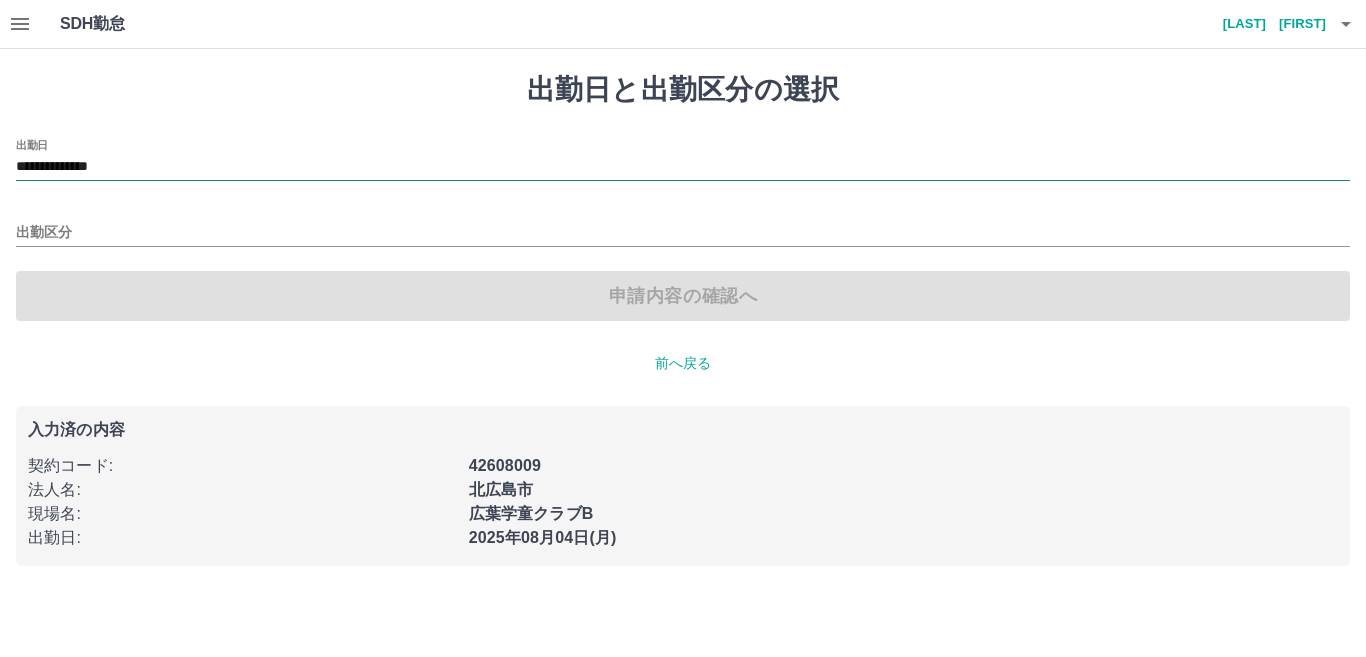 click on "**********" at bounding box center (683, 167) 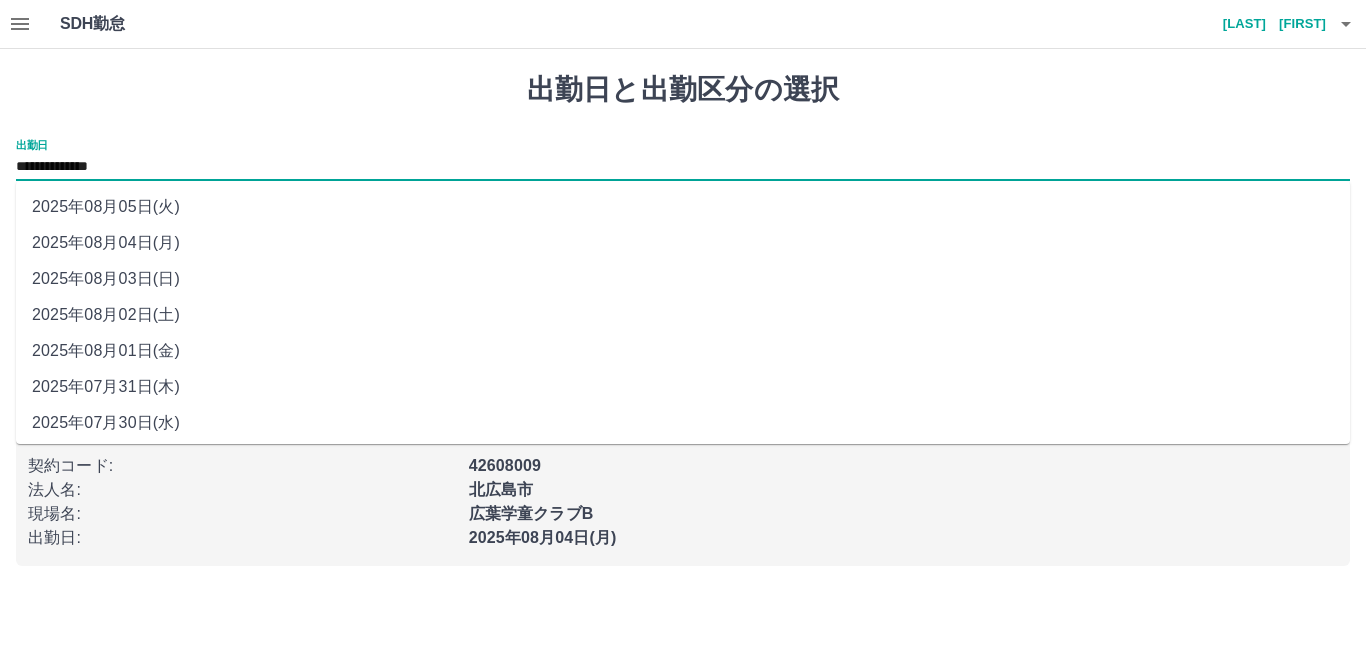 click on "**********" at bounding box center [683, 167] 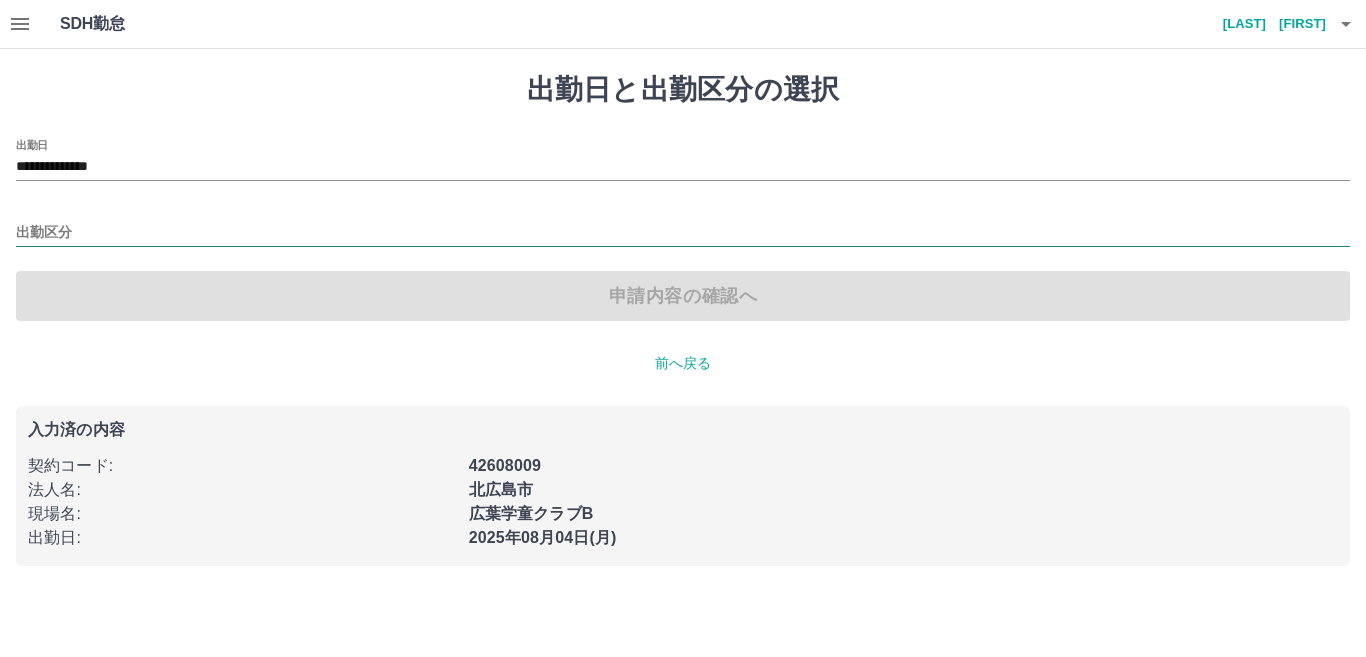 click on "出勤区分" at bounding box center (683, 233) 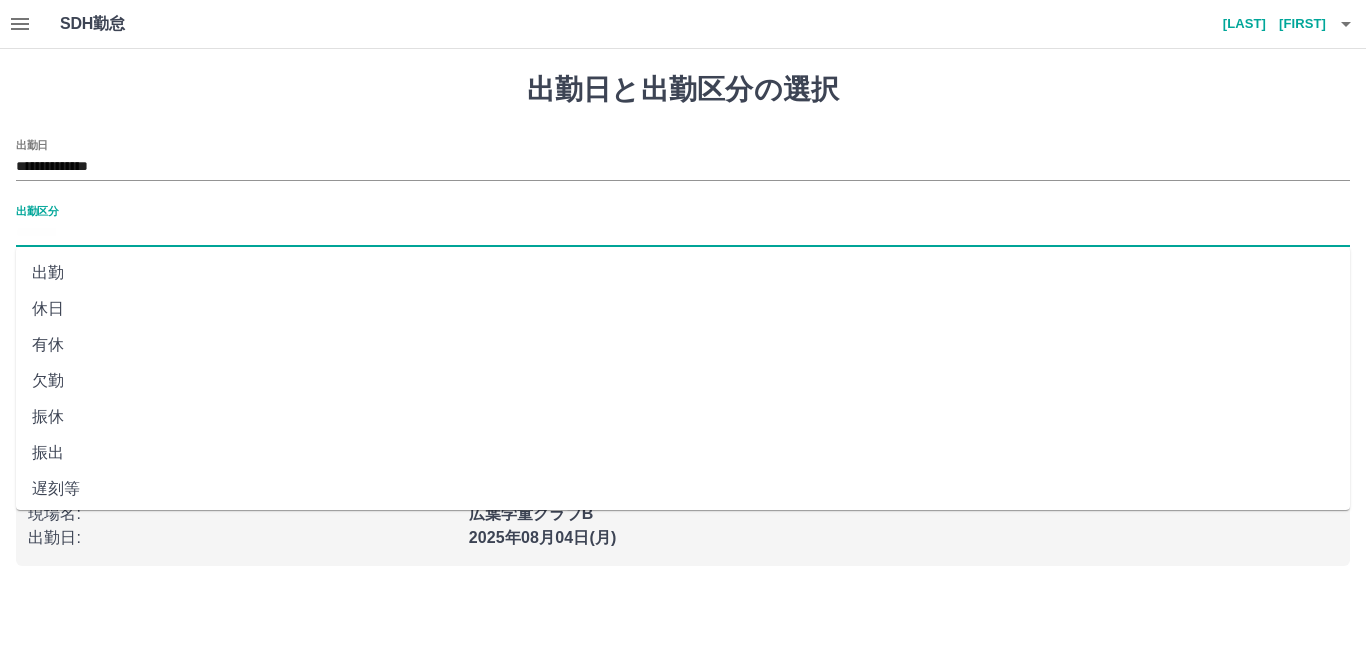 click on "出勤" at bounding box center [683, 273] 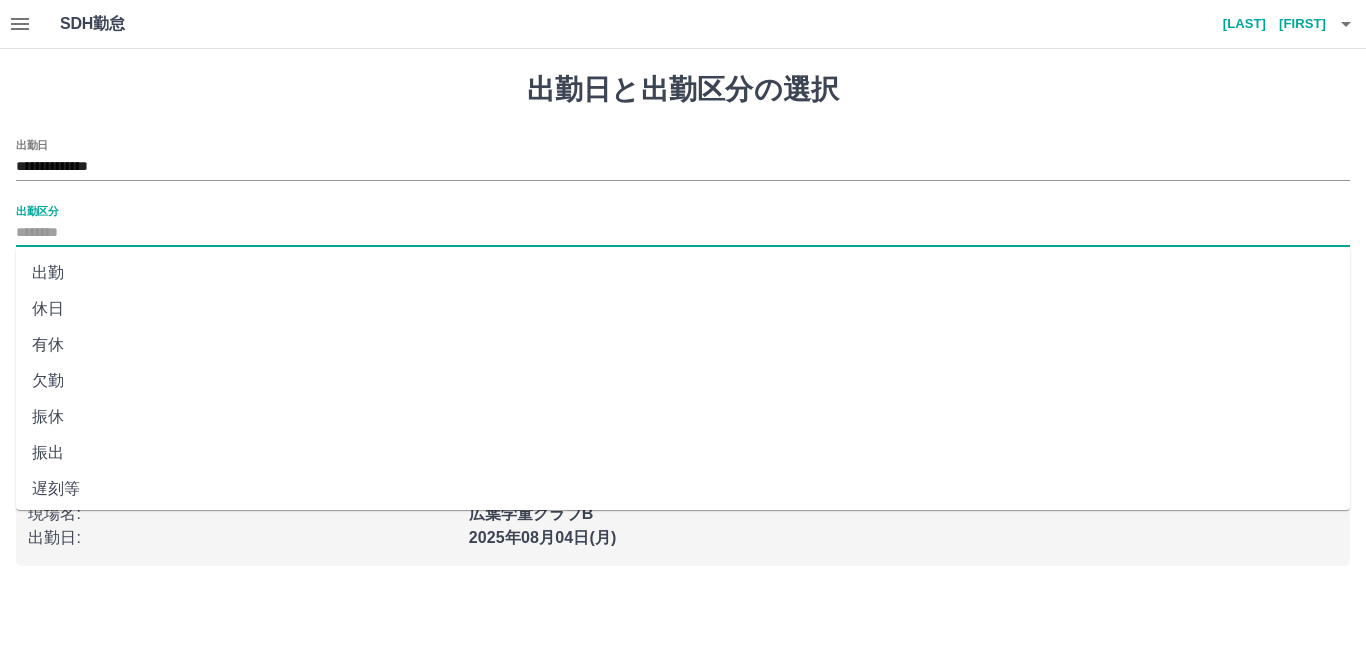 type on "**" 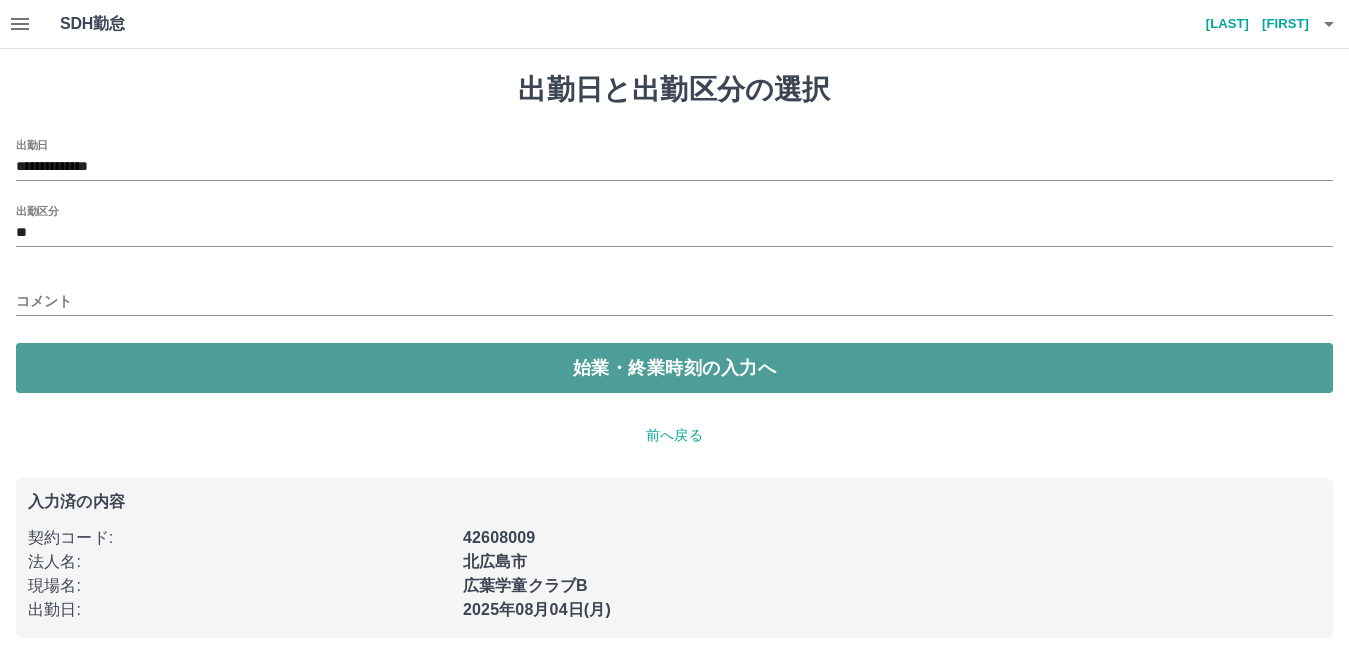 click on "始業・終業時刻の入力へ" at bounding box center [674, 368] 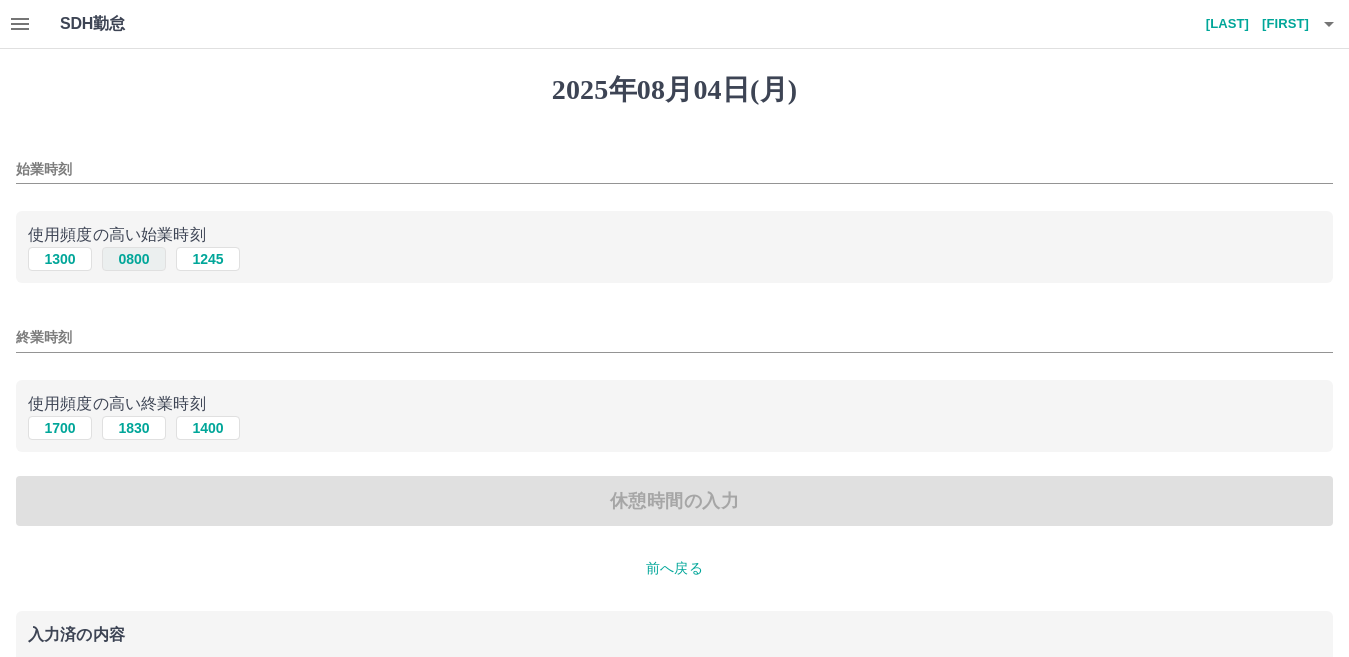click on "0800" at bounding box center (134, 259) 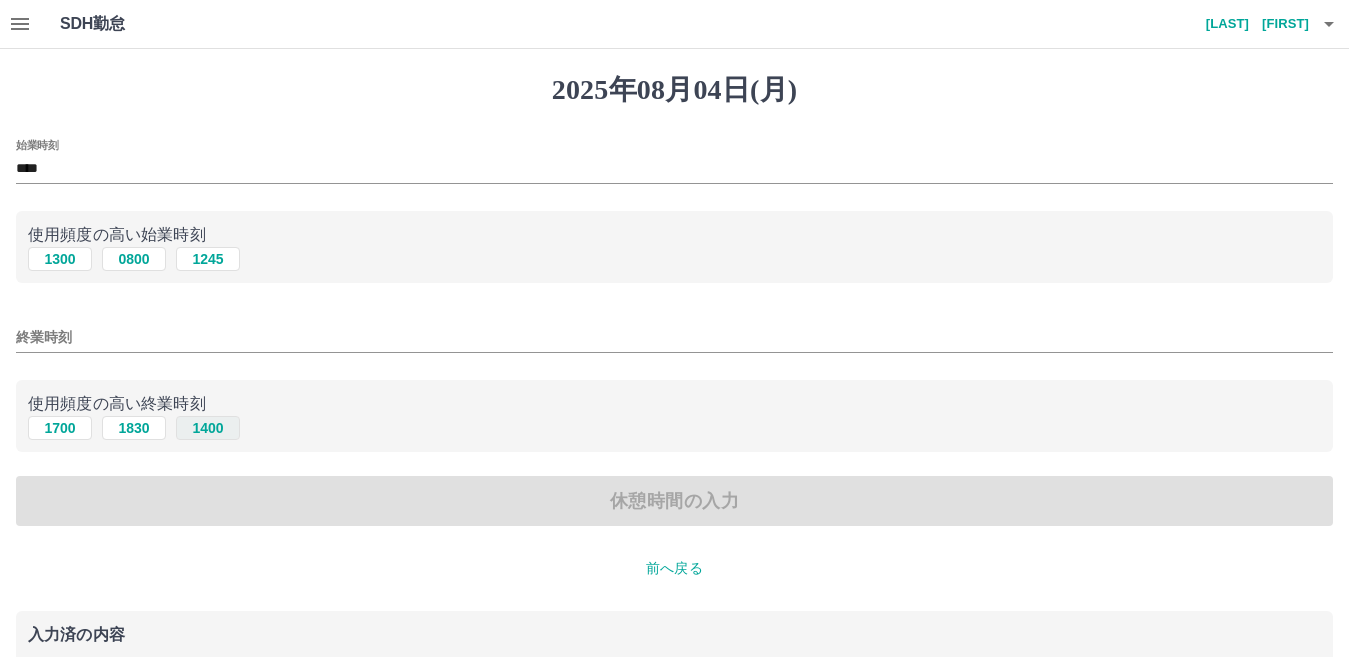 click on "1400" at bounding box center (208, 428) 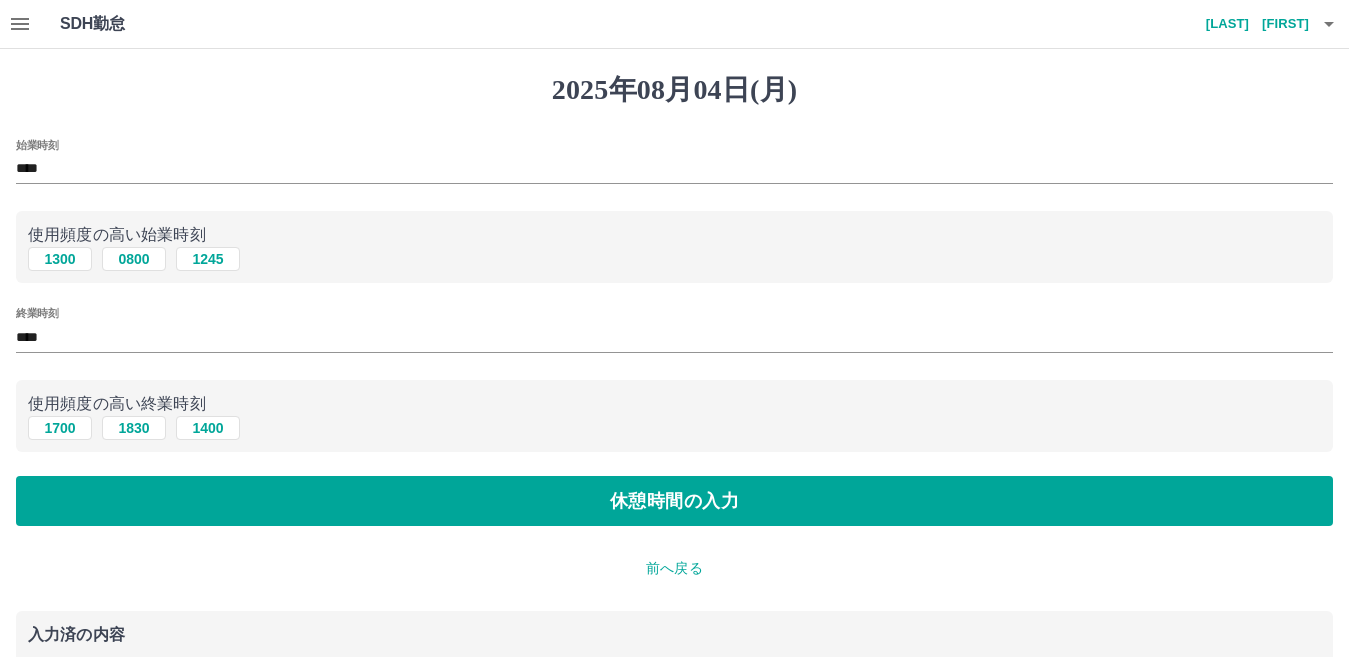 click on "****" at bounding box center (674, 337) 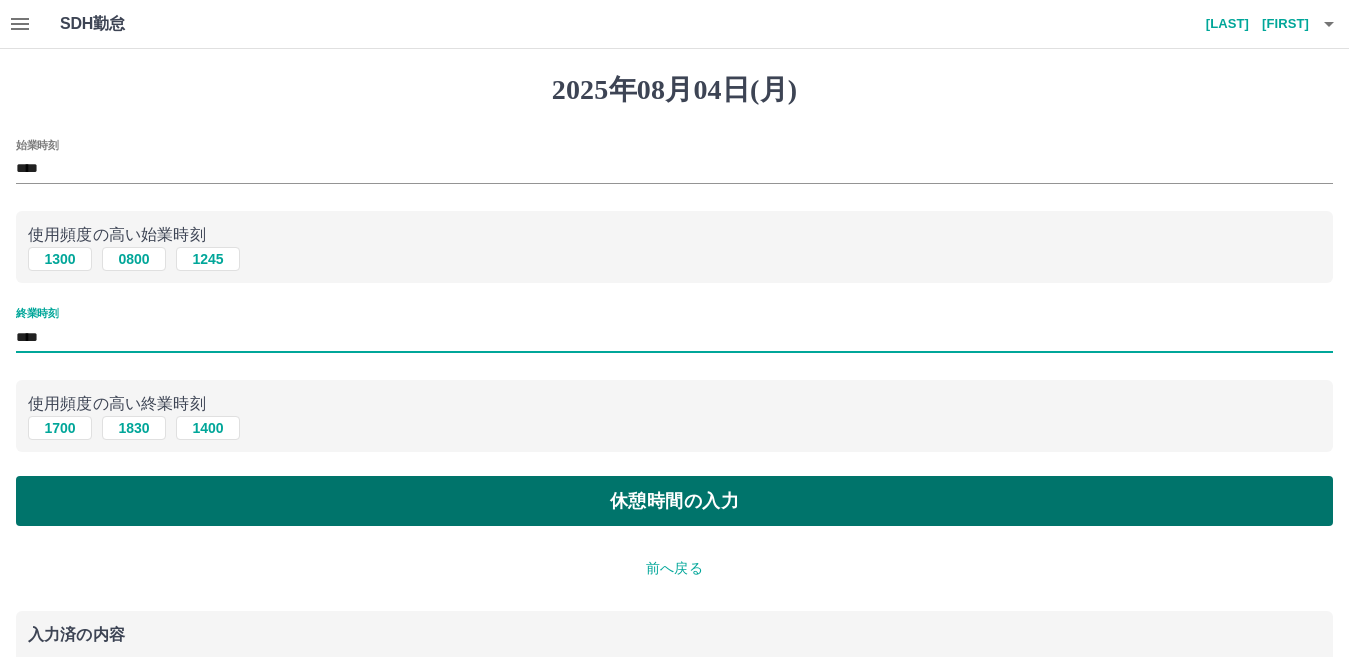 type on "****" 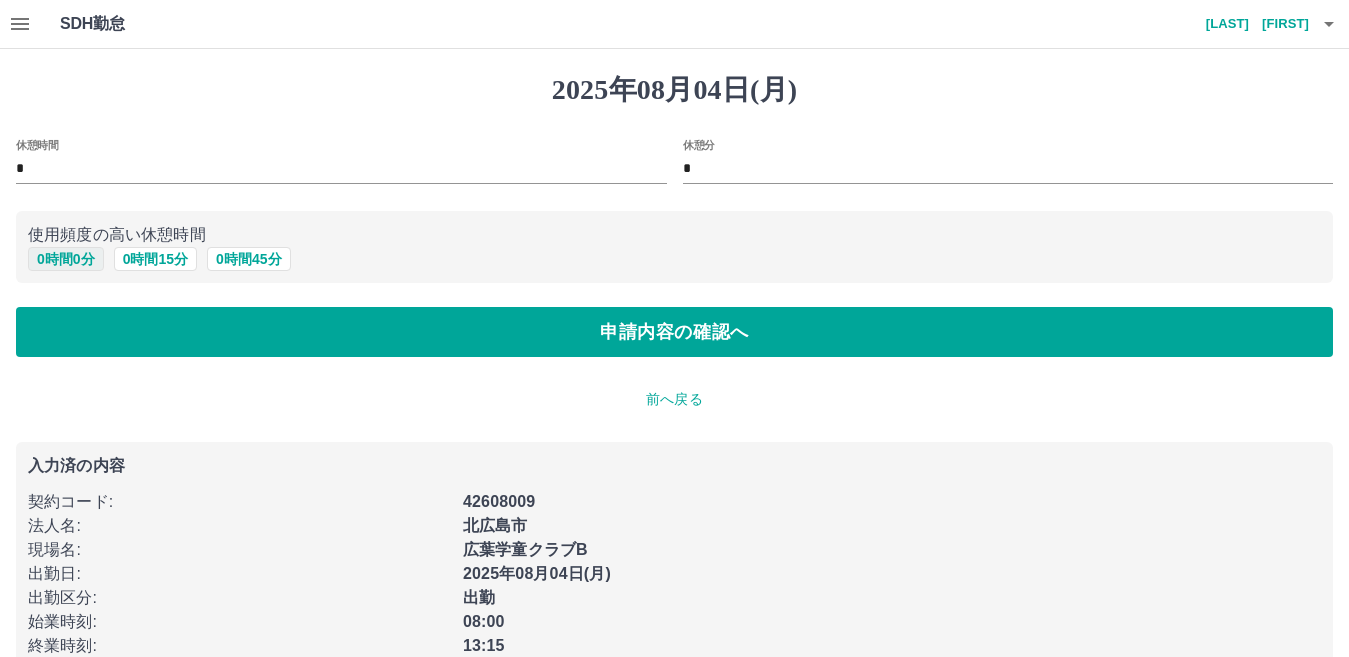 click on "0 時間 0 分" at bounding box center [66, 259] 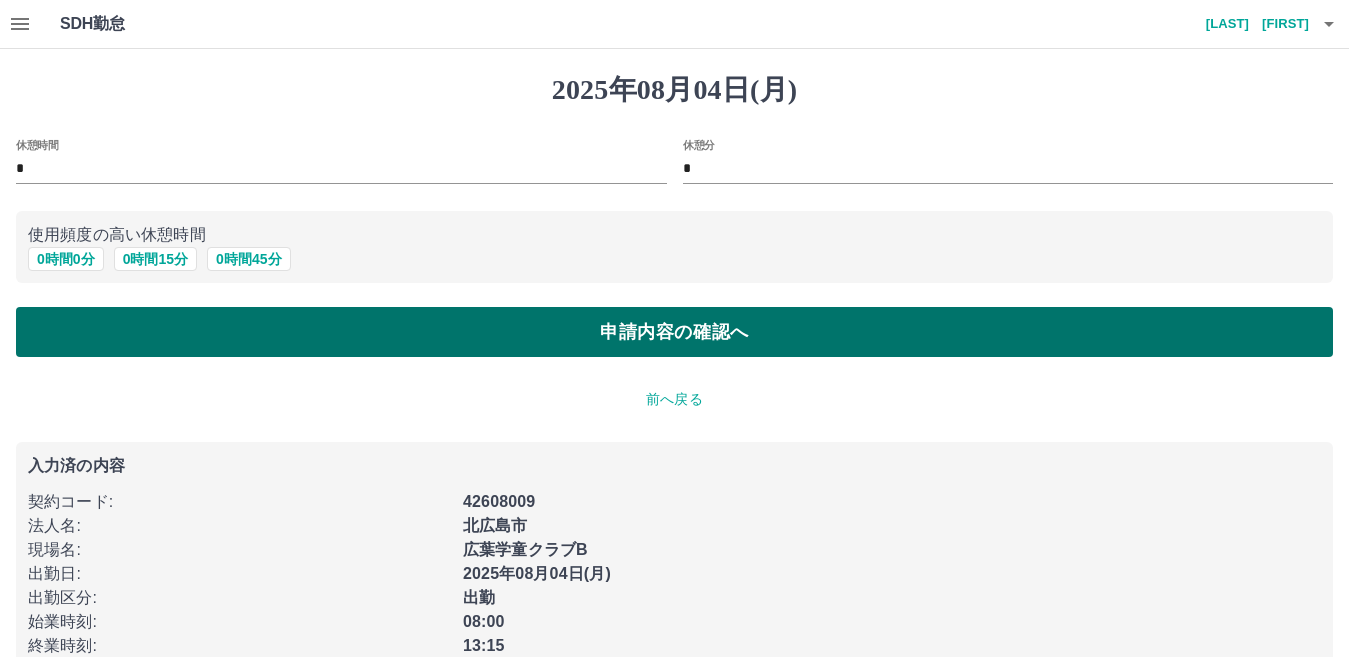 click on "申請内容の確認へ" at bounding box center (674, 332) 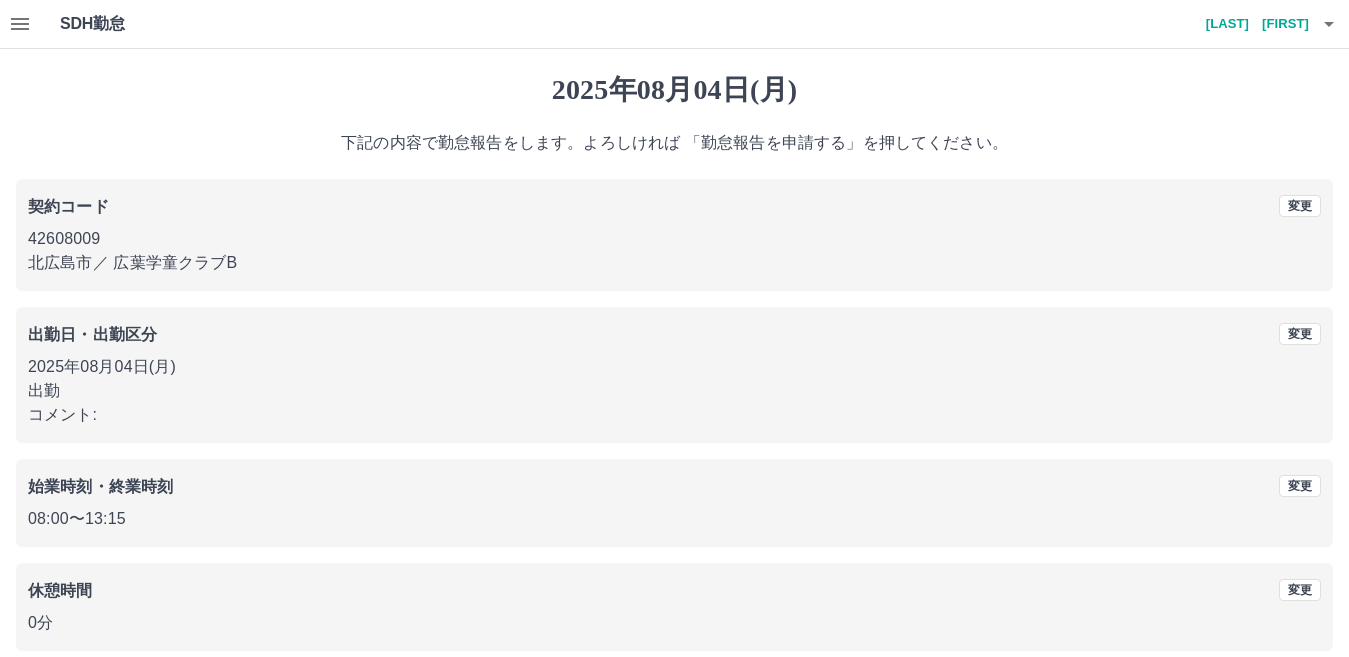 scroll, scrollTop: 92, scrollLeft: 0, axis: vertical 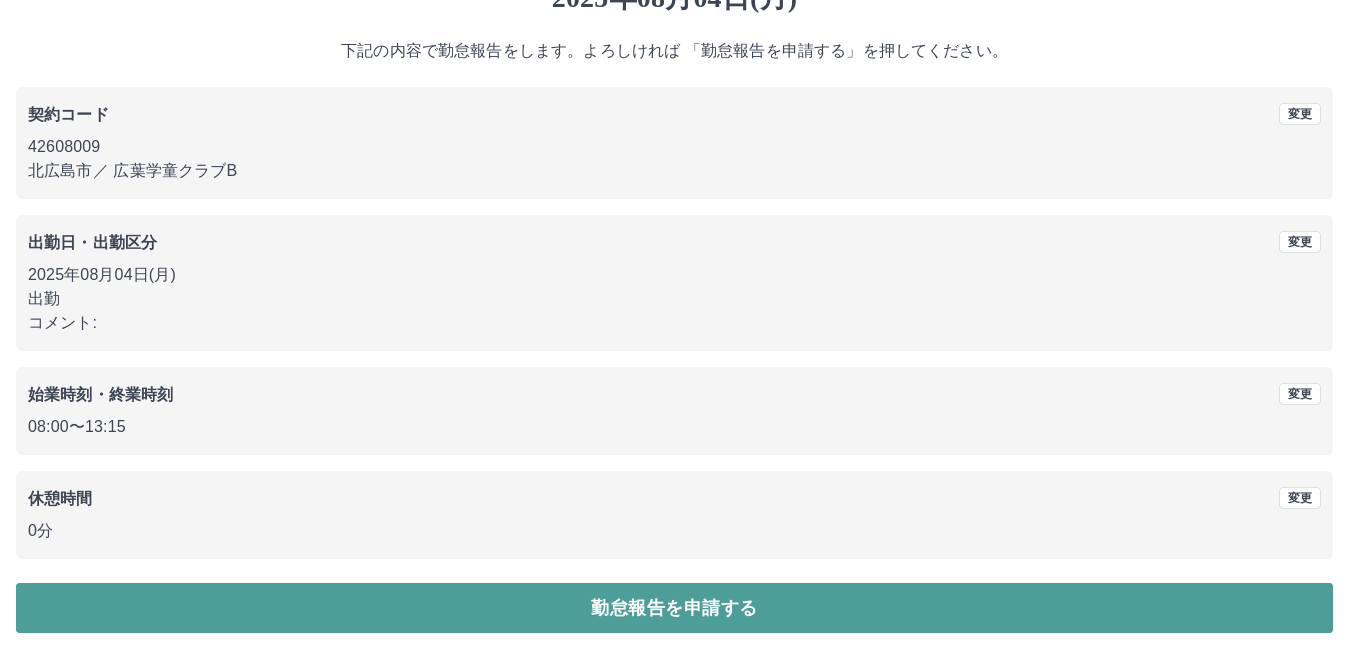 click on "勤怠報告を申請する" at bounding box center [674, 608] 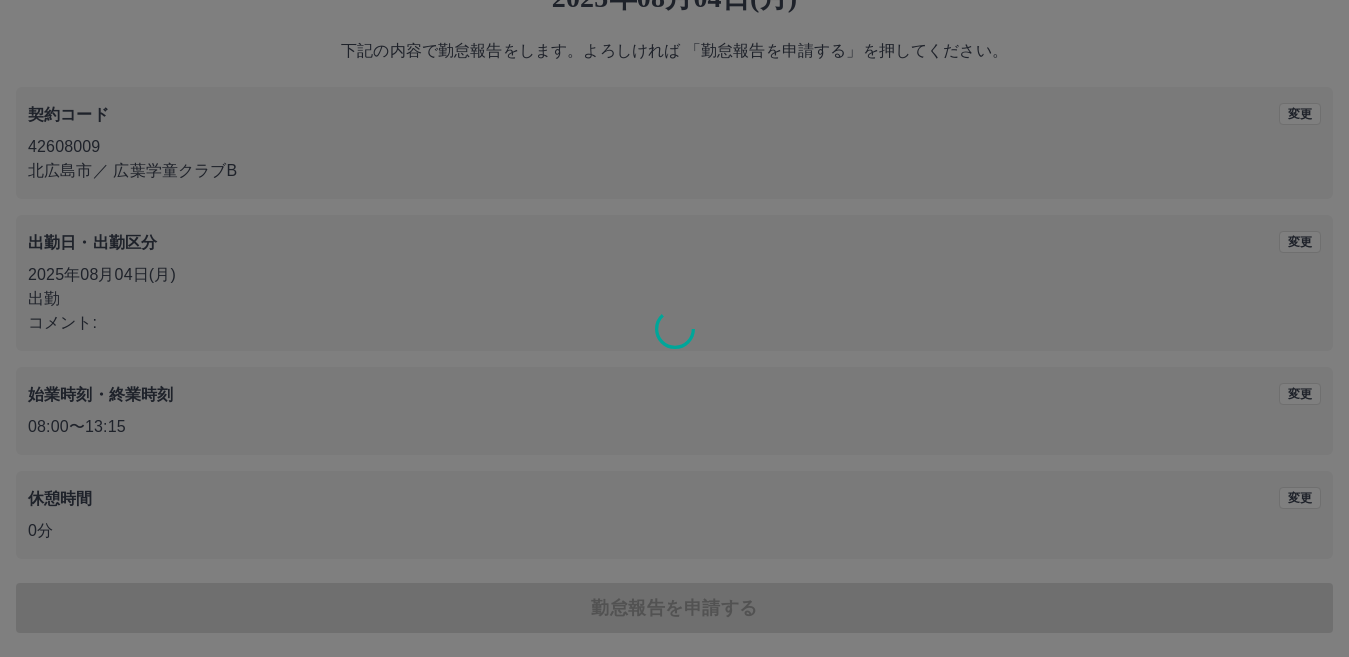scroll, scrollTop: 0, scrollLeft: 0, axis: both 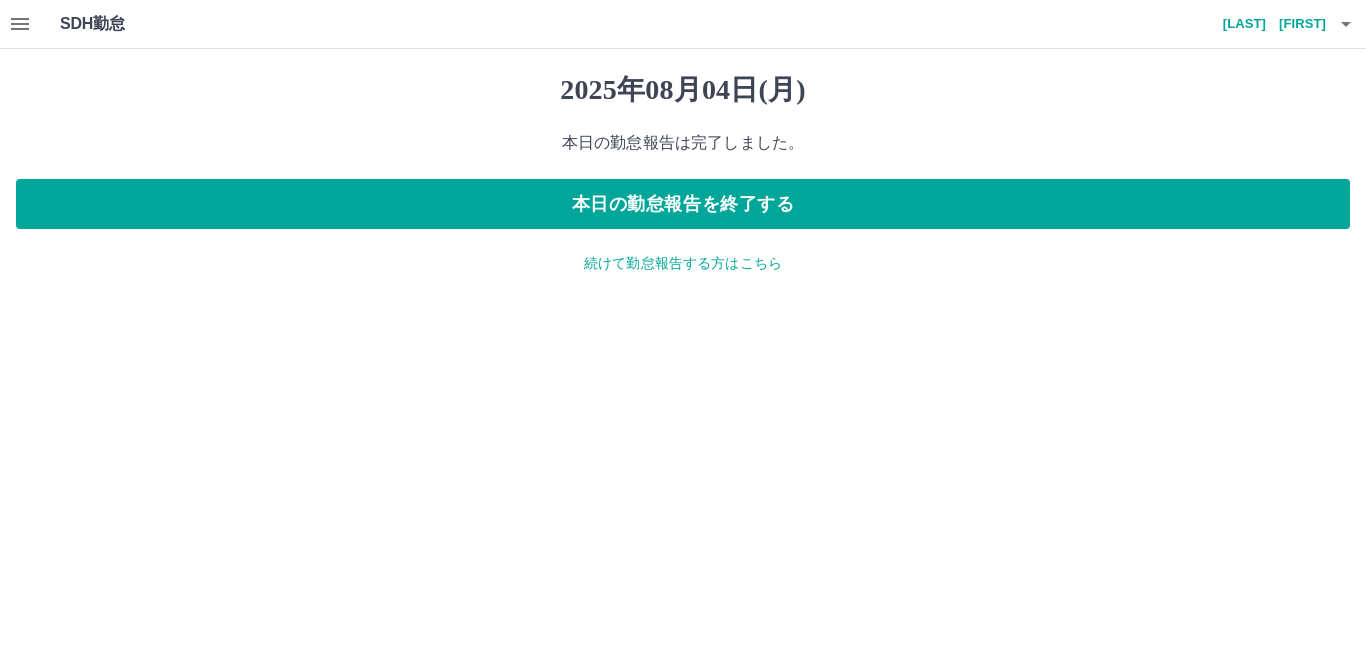 click on "続けて勤怠報告する方はこちら" at bounding box center [683, 263] 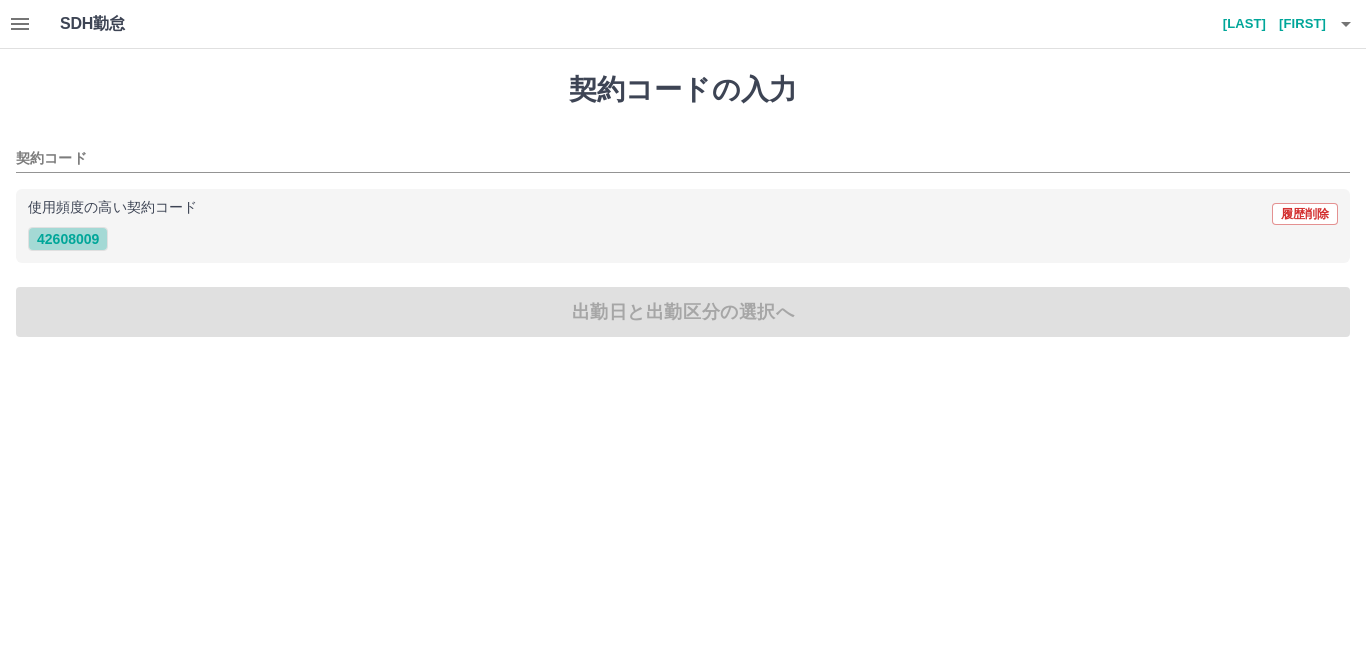 click on "42608009" at bounding box center [68, 239] 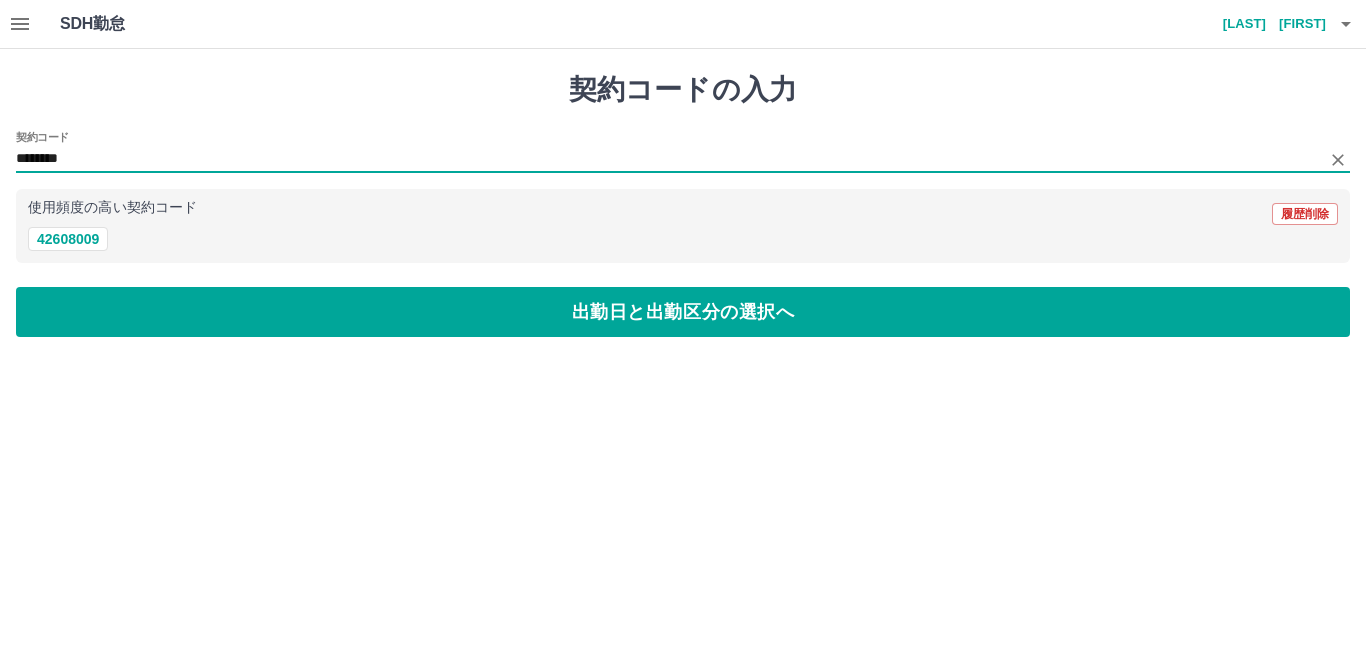 click on "********" at bounding box center (668, 159) 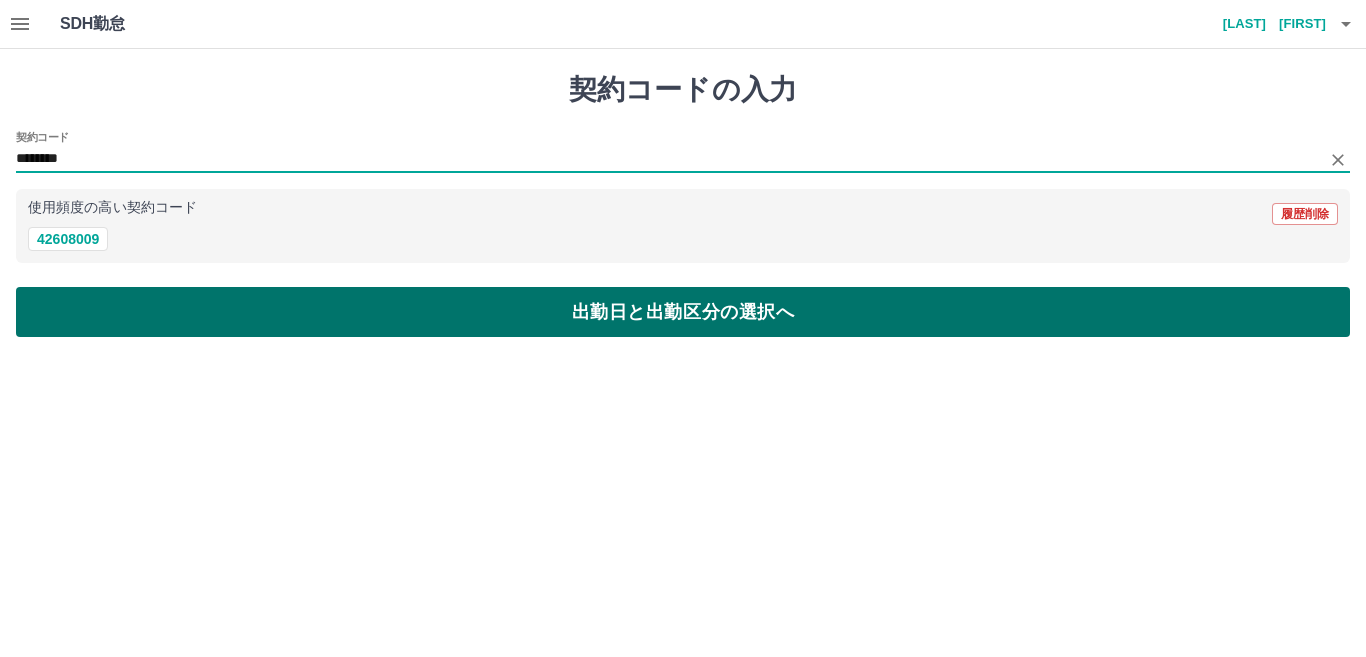 click on "出勤日と出勤区分の選択へ" at bounding box center [683, 312] 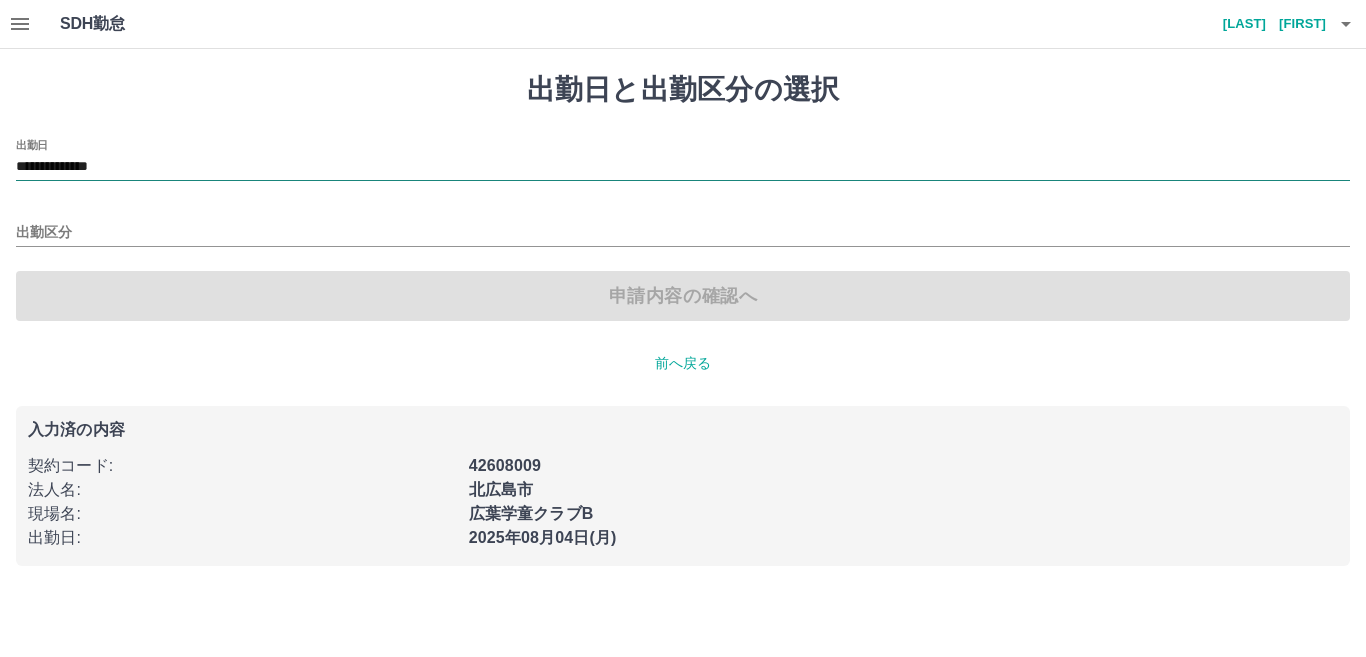 click on "**********" at bounding box center (683, 167) 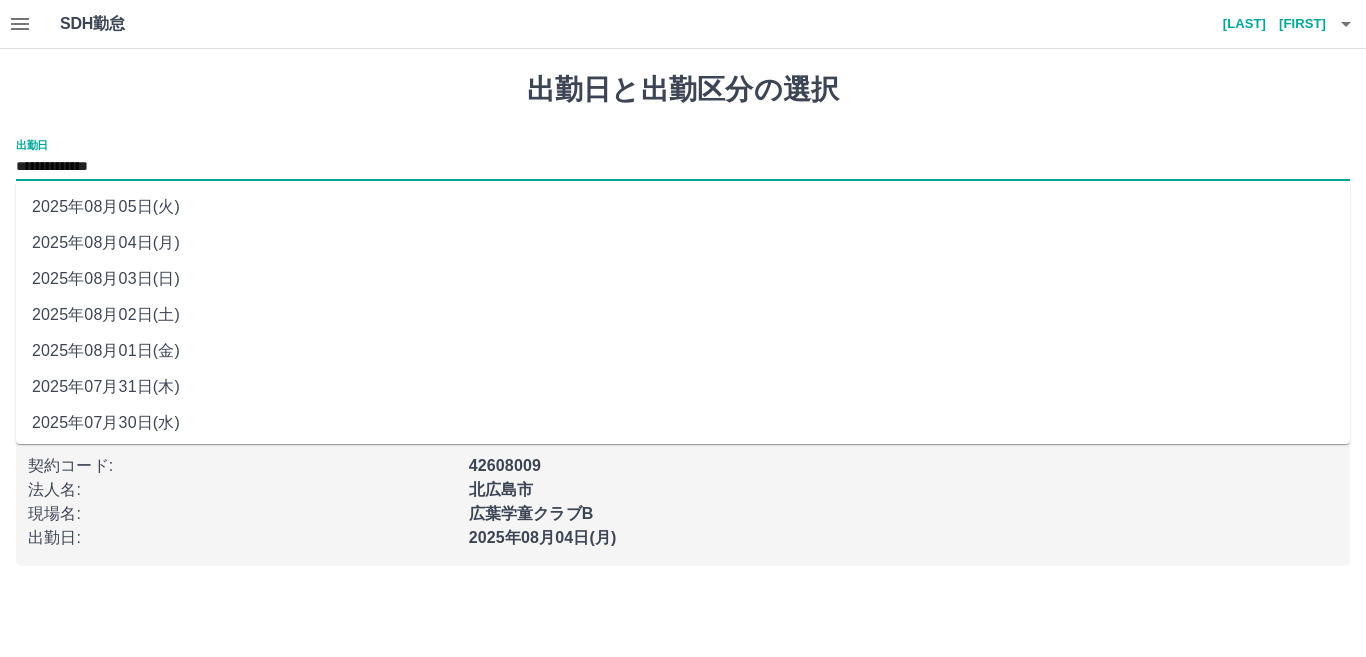 click on "2025年08月05日(火)" at bounding box center (683, 207) 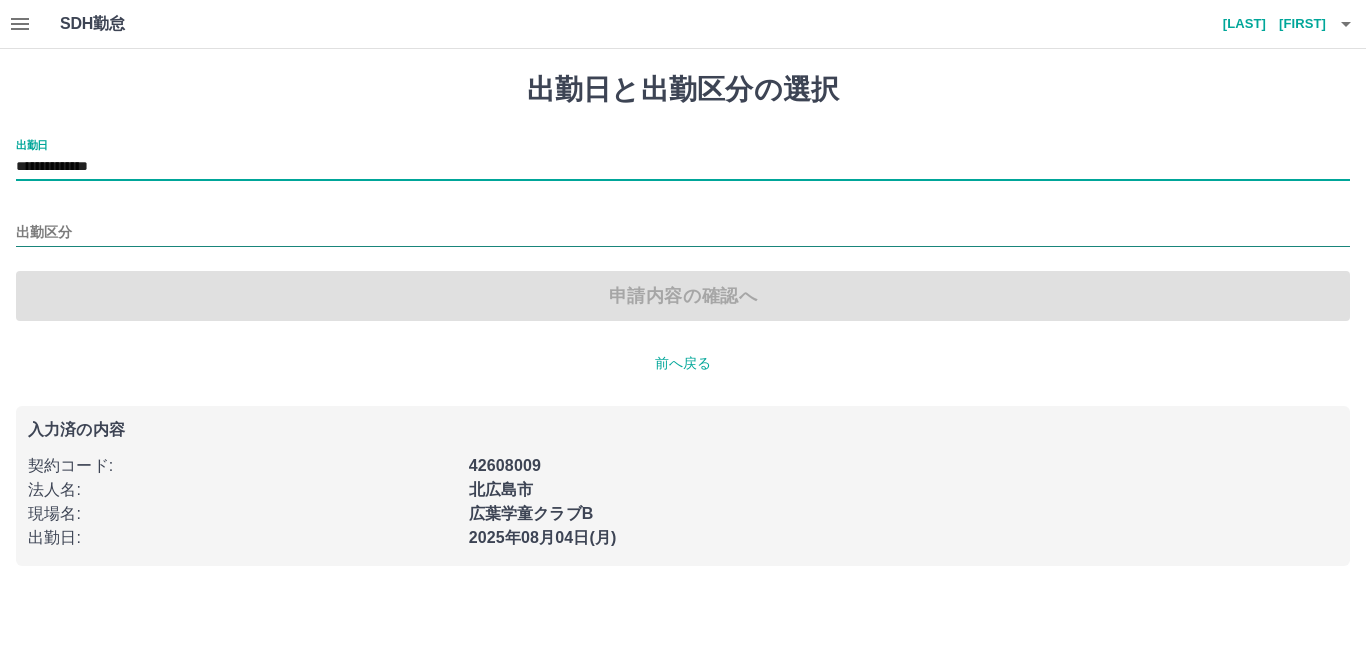 click on "出勤区分" at bounding box center [683, 233] 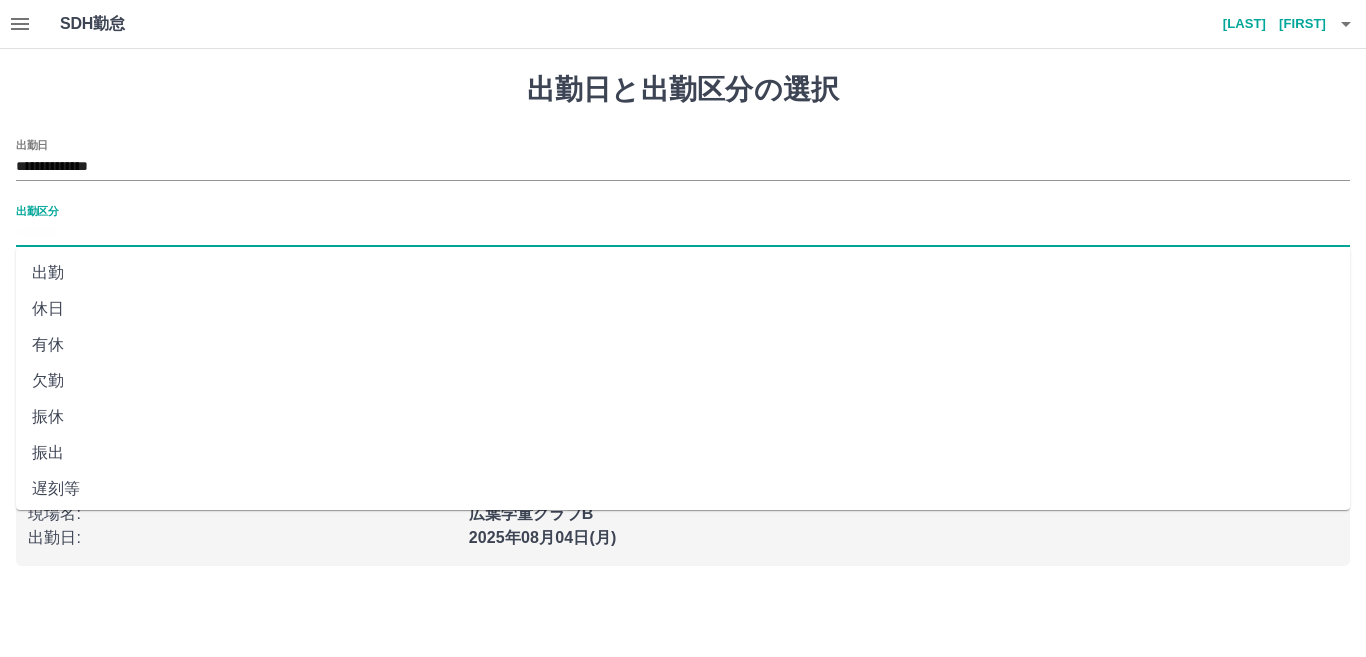 click on "出勤" at bounding box center [683, 273] 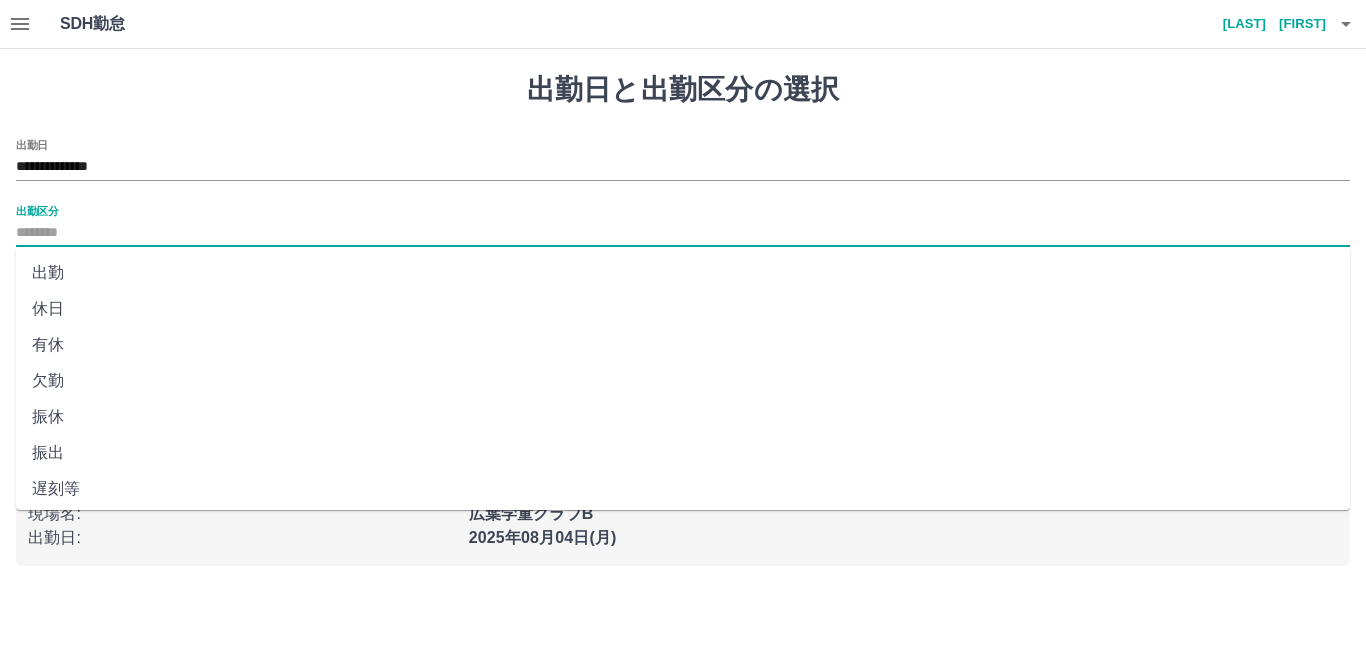 type on "**" 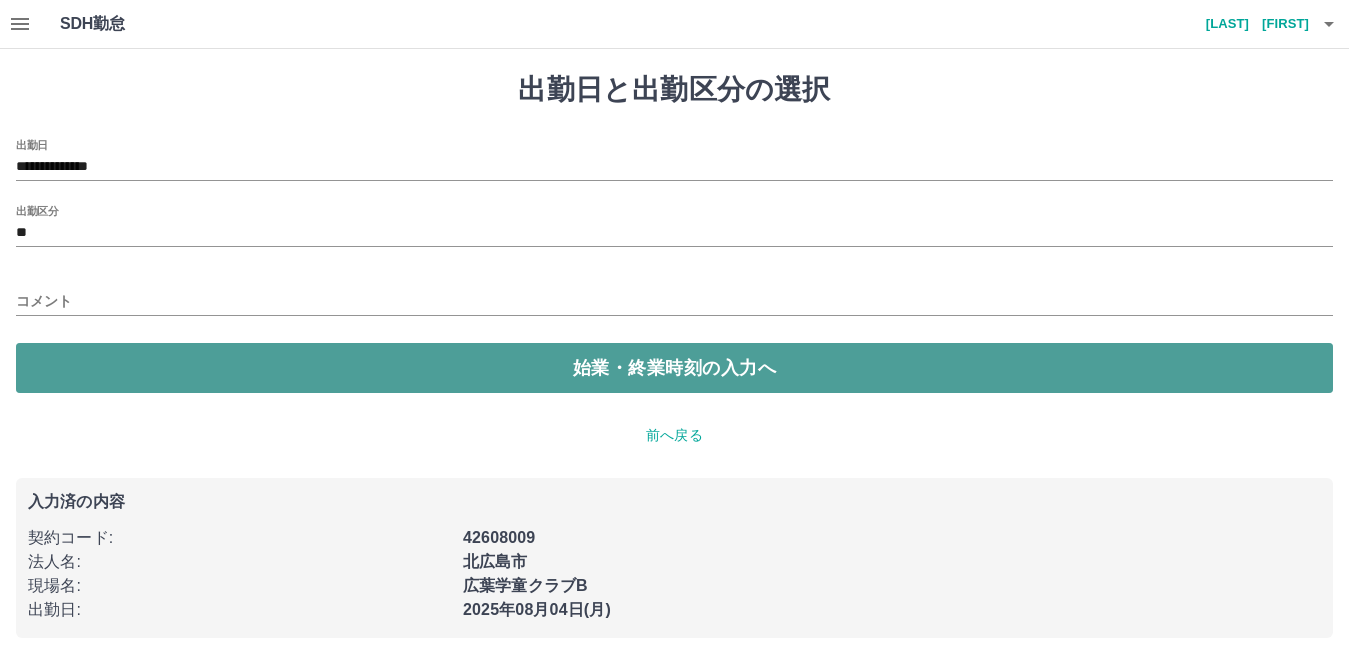 click on "始業・終業時刻の入力へ" at bounding box center (674, 368) 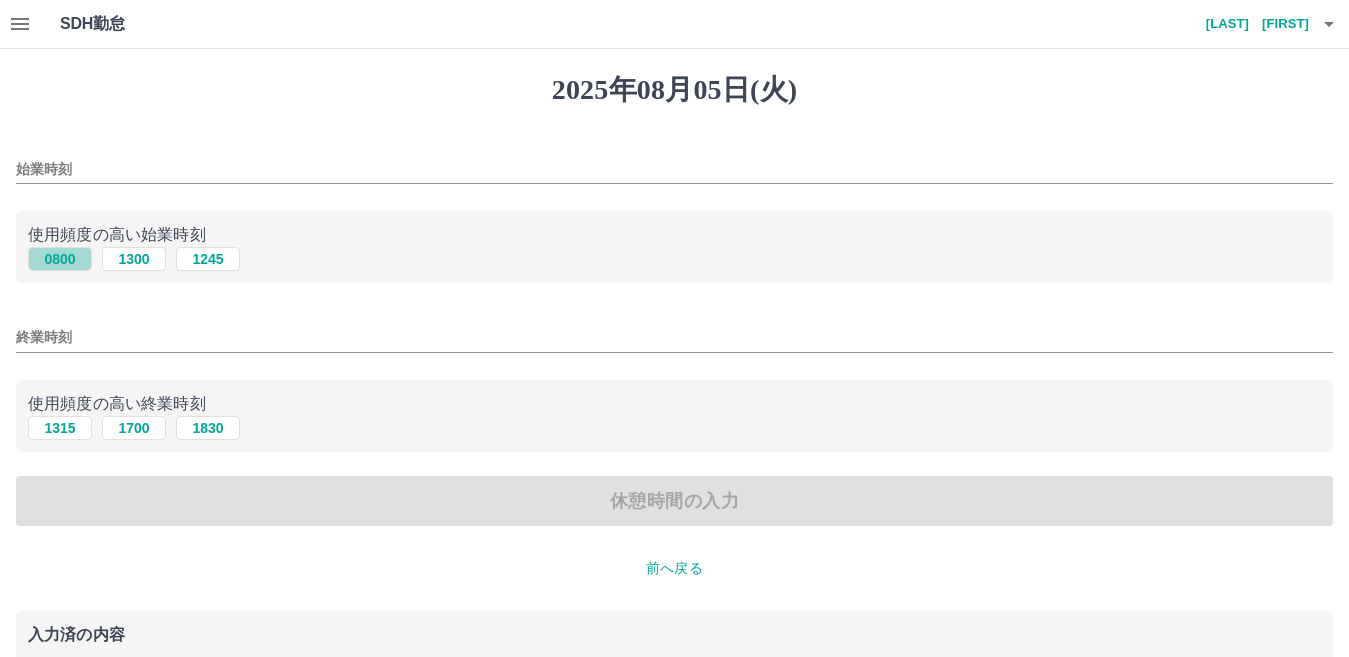 click on "0800" at bounding box center (60, 259) 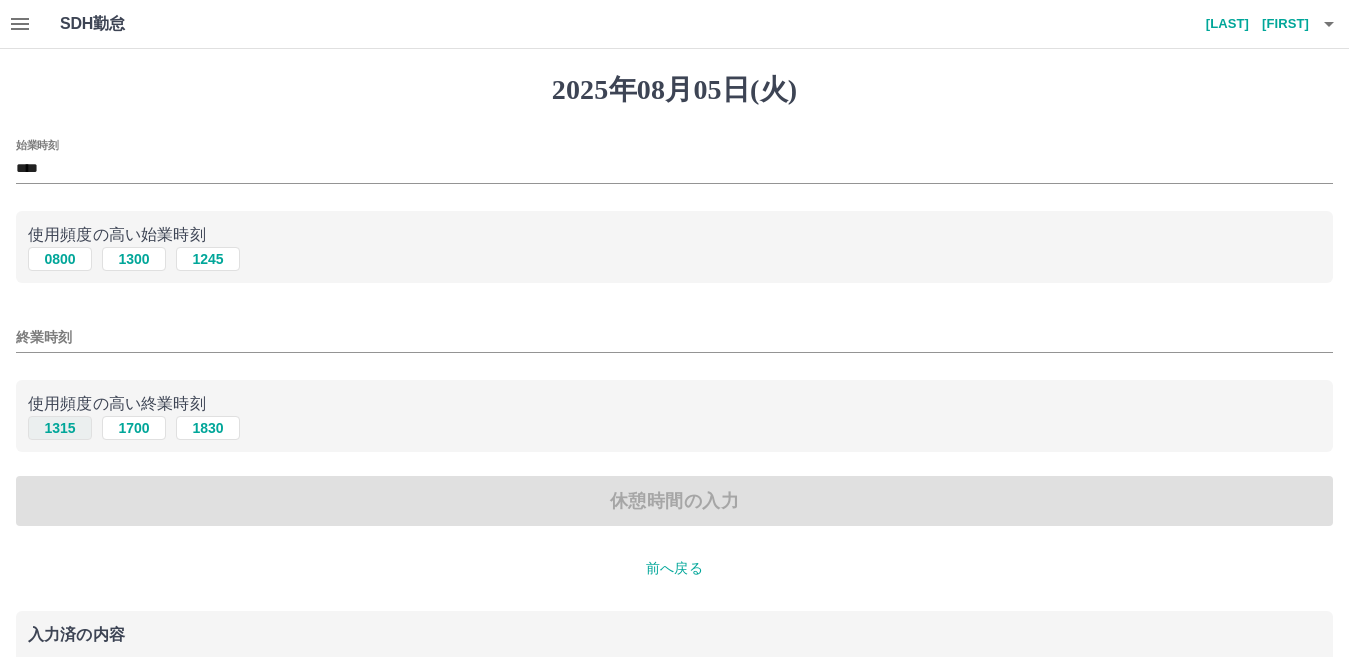 click on "1315" at bounding box center (60, 428) 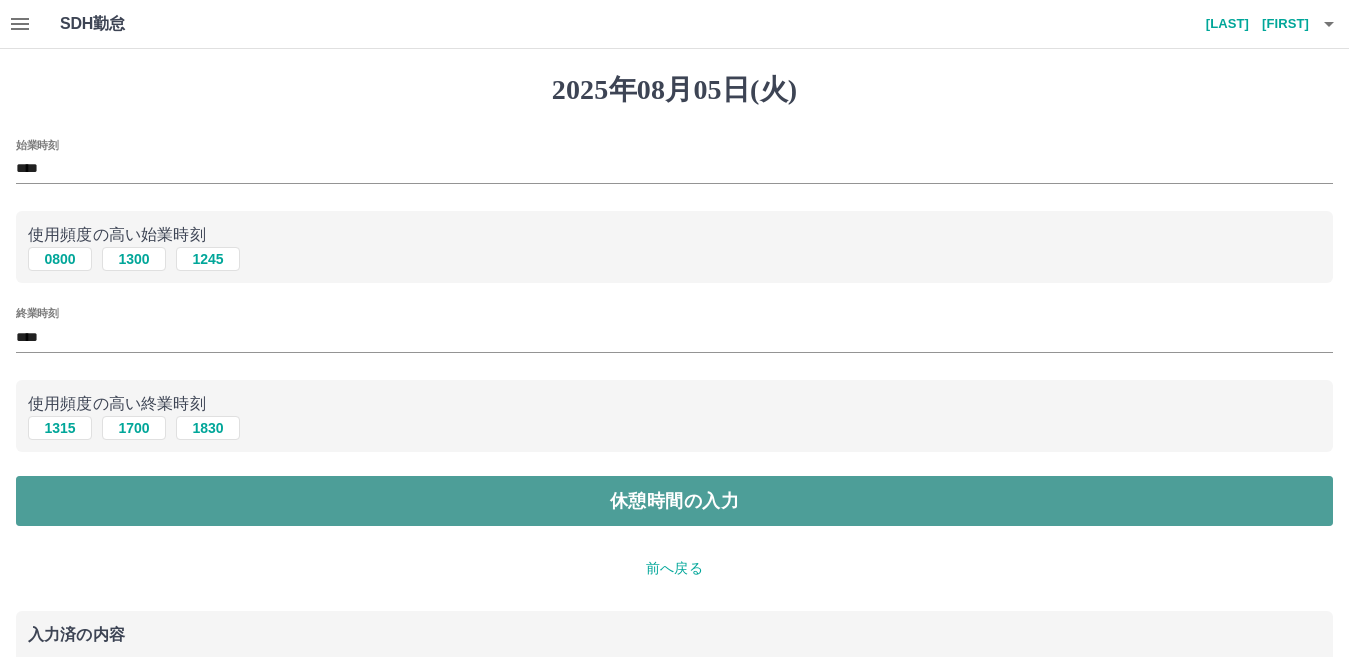 click on "休憩時間の入力" at bounding box center (674, 501) 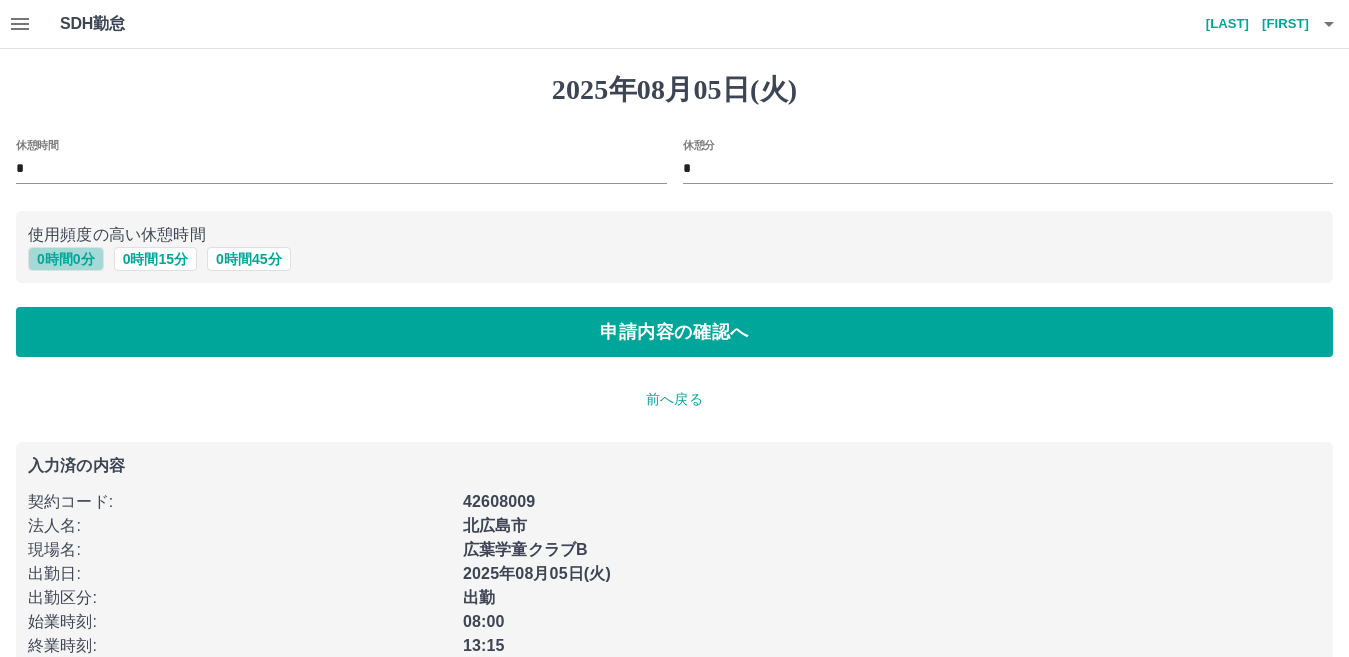 click on "0 時間 0 分" at bounding box center [66, 259] 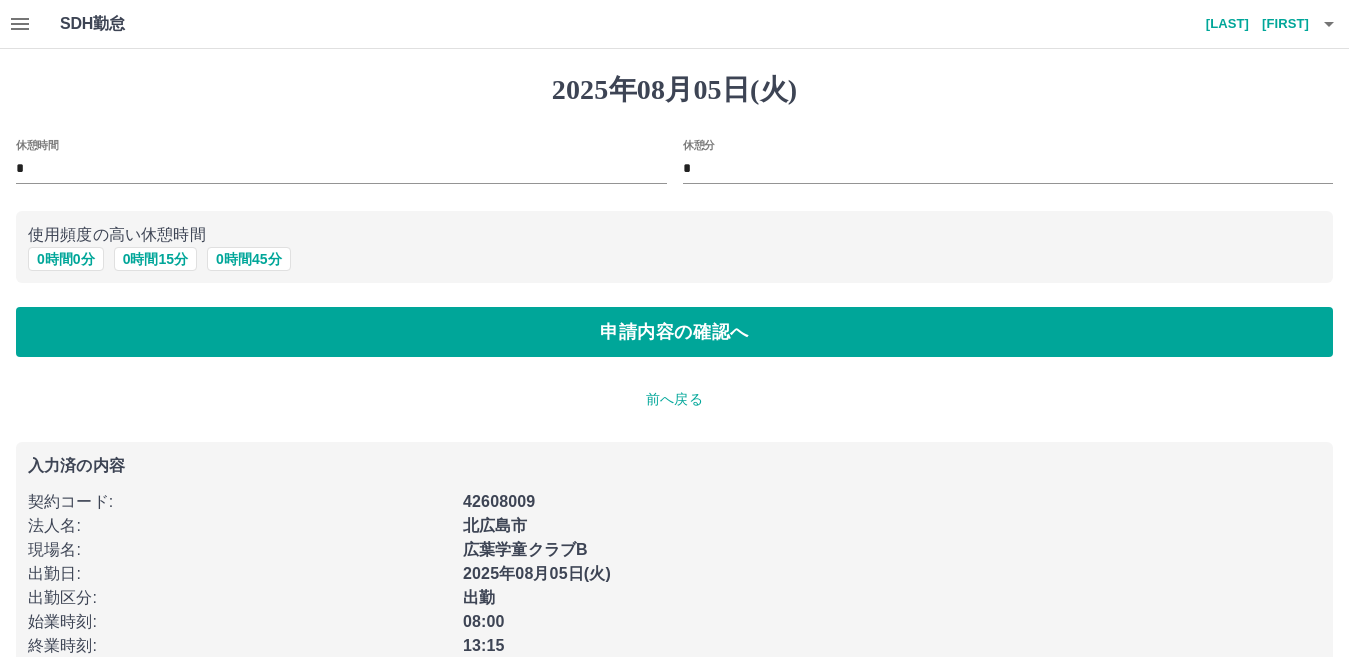 click on "[DATE](火) 休憩時間 * 休憩分 * 使用頻度の高い休憩時間 0 時間 0 分 0 時間 15 分 0 時間 45 分 申請内容の確認へ 前へ戻る 入力済の内容 契約コード : 42608009 法人名 : [COMPANY_NAME] 現場名 : 広葉学童クラブB 出勤日 : [DATE](火) 出勤区分 : 出勤 始業時刻 : 08:00 終業時刻 : 13:15" at bounding box center [674, 373] 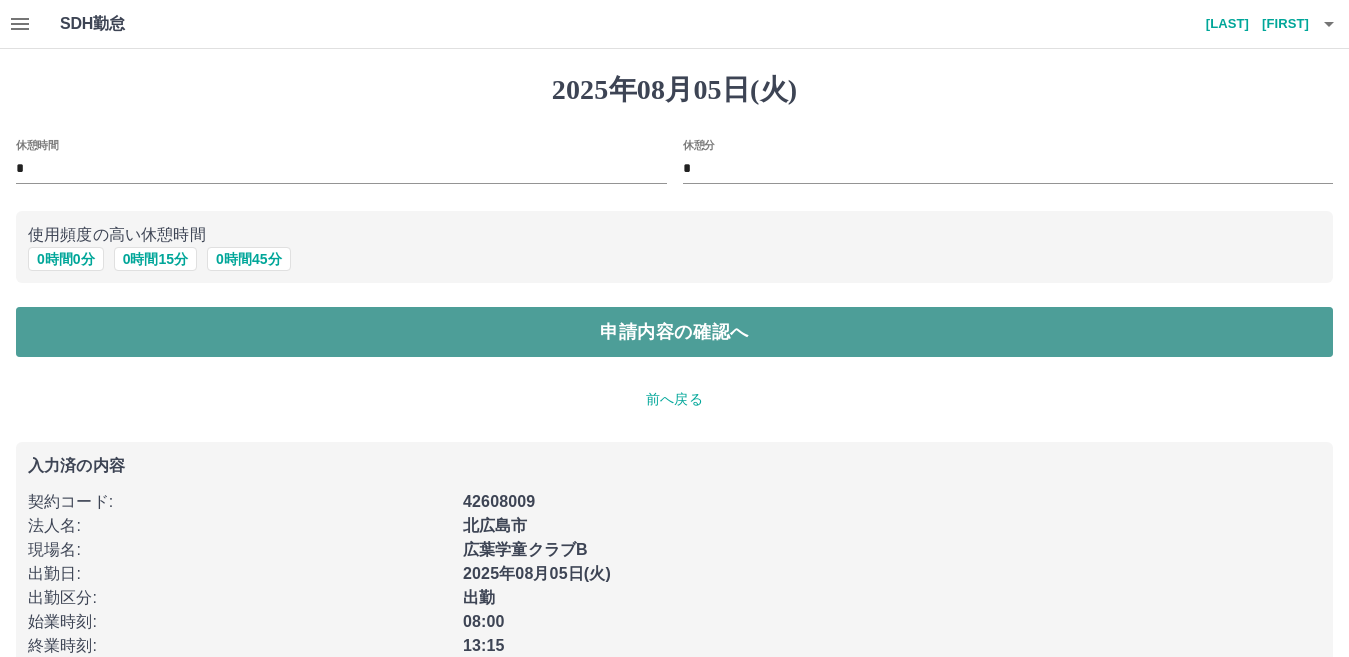 click on "申請内容の確認へ" at bounding box center [674, 332] 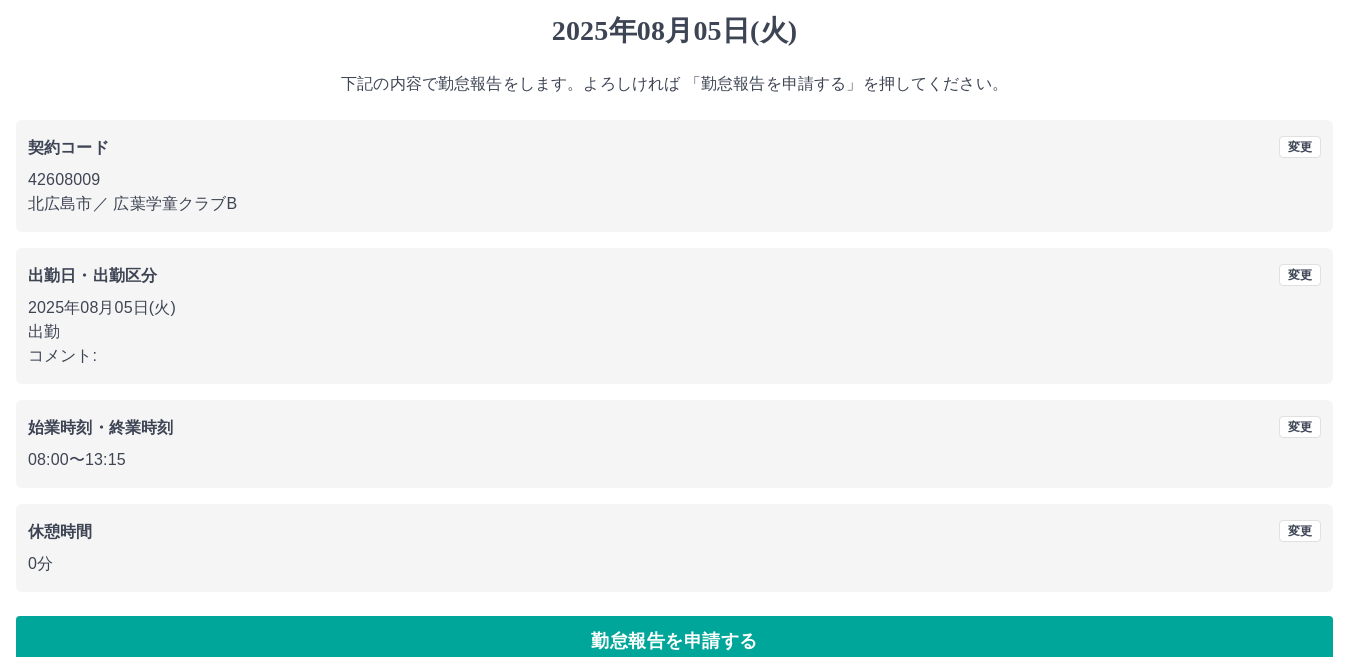 scroll, scrollTop: 92, scrollLeft: 0, axis: vertical 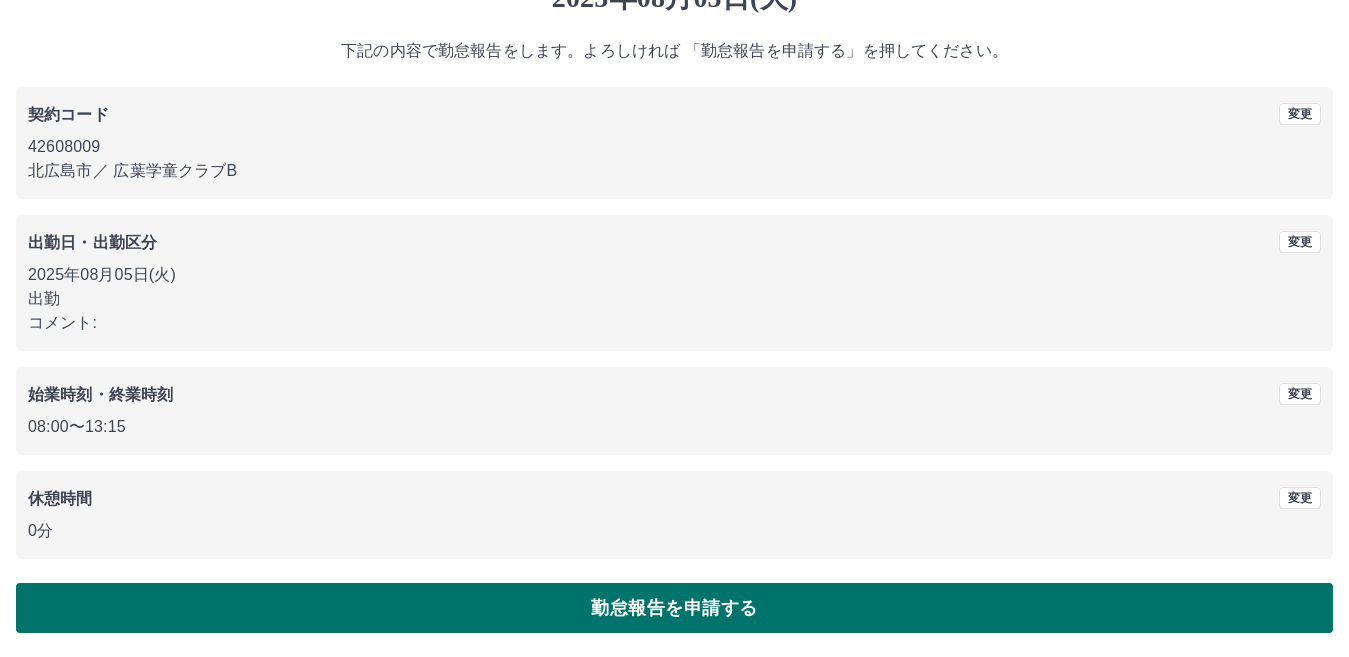 click on "勤怠報告を申請する" at bounding box center [674, 608] 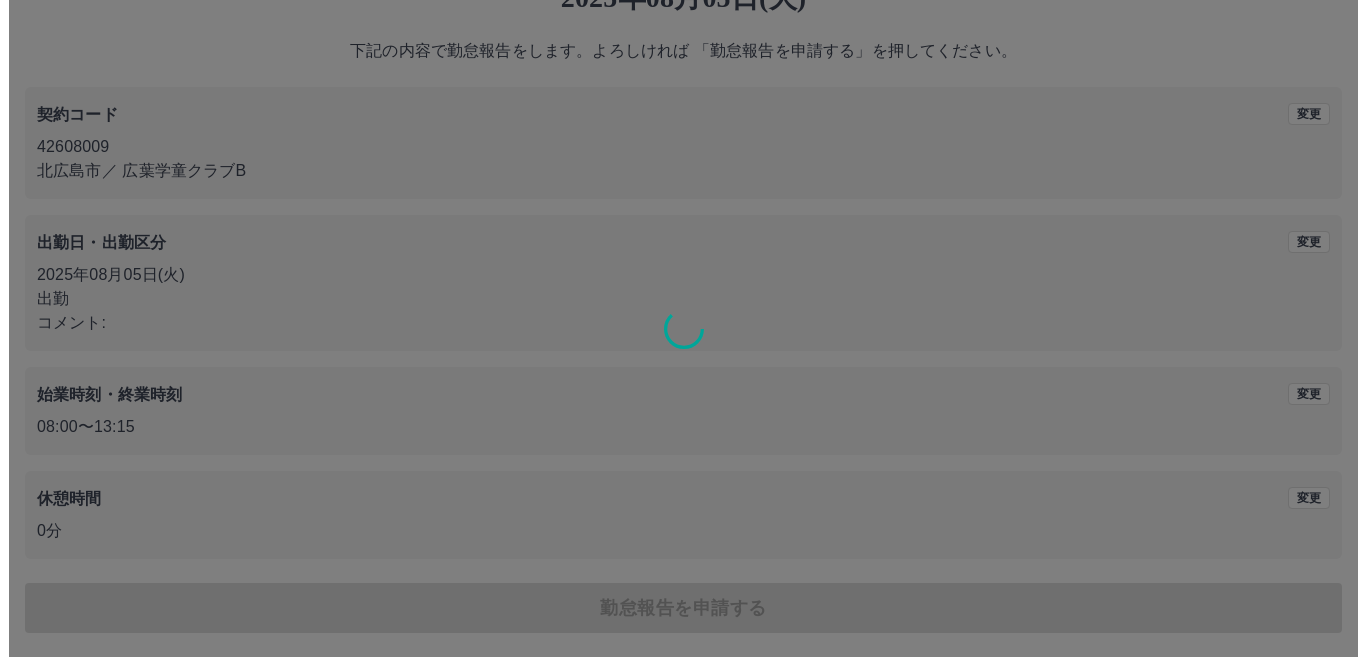 scroll, scrollTop: 0, scrollLeft: 0, axis: both 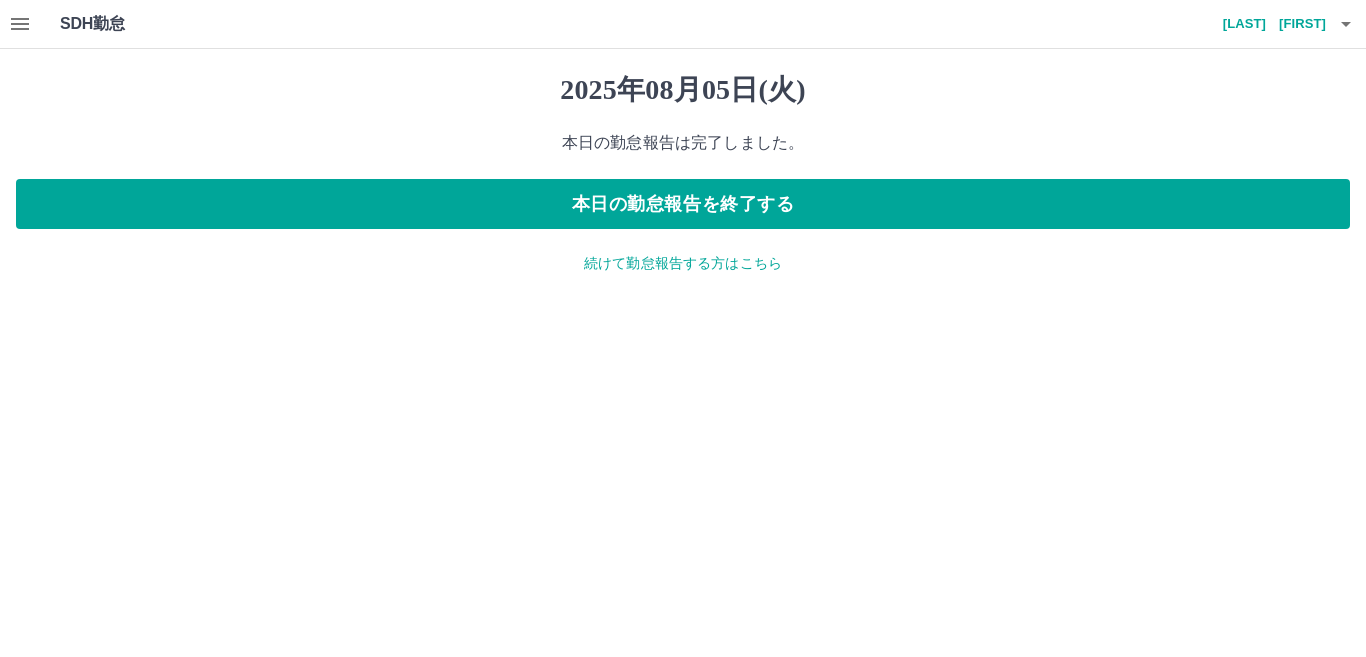 click on "続けて勤怠報告する方はこちら" at bounding box center [683, 263] 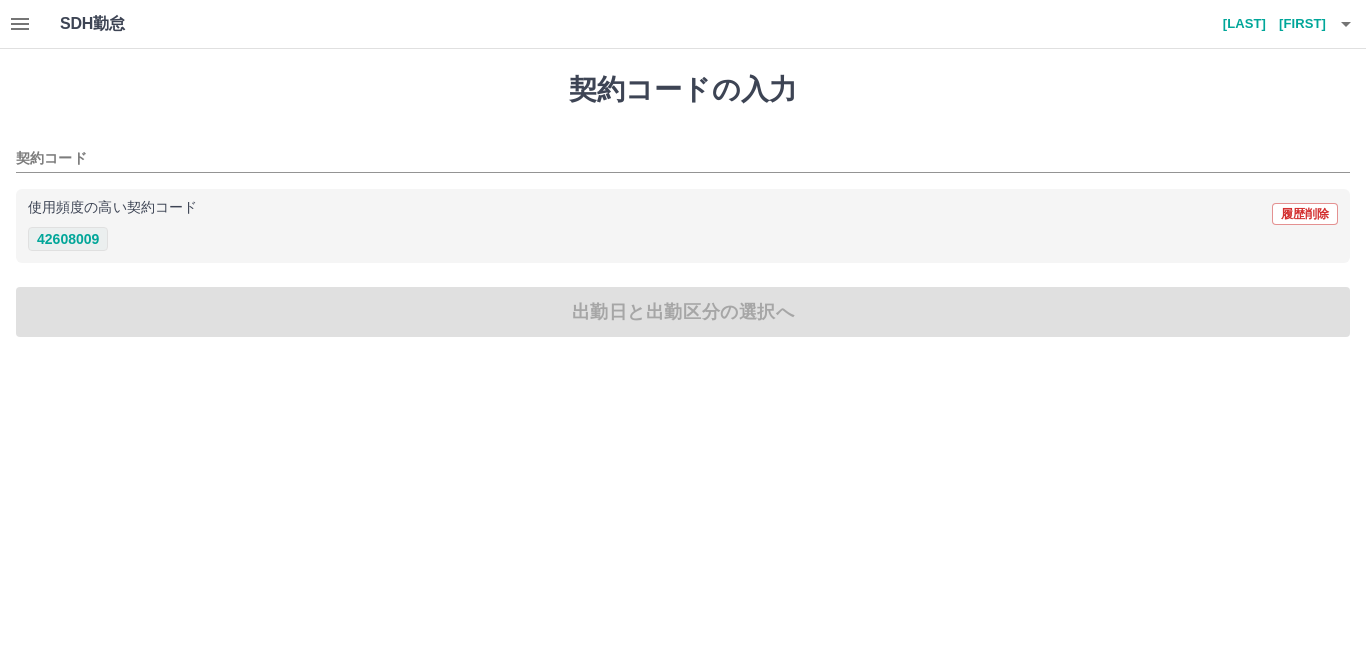 click on "42608009" at bounding box center [68, 239] 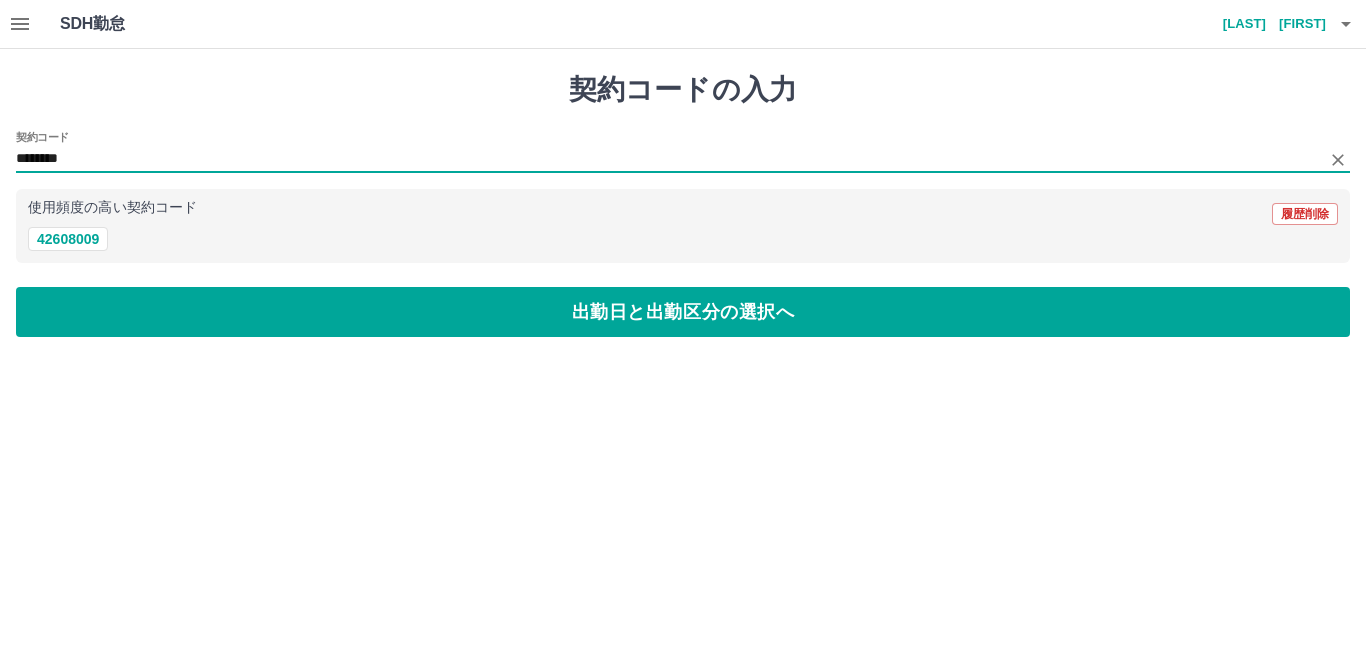 click on "********" at bounding box center [668, 159] 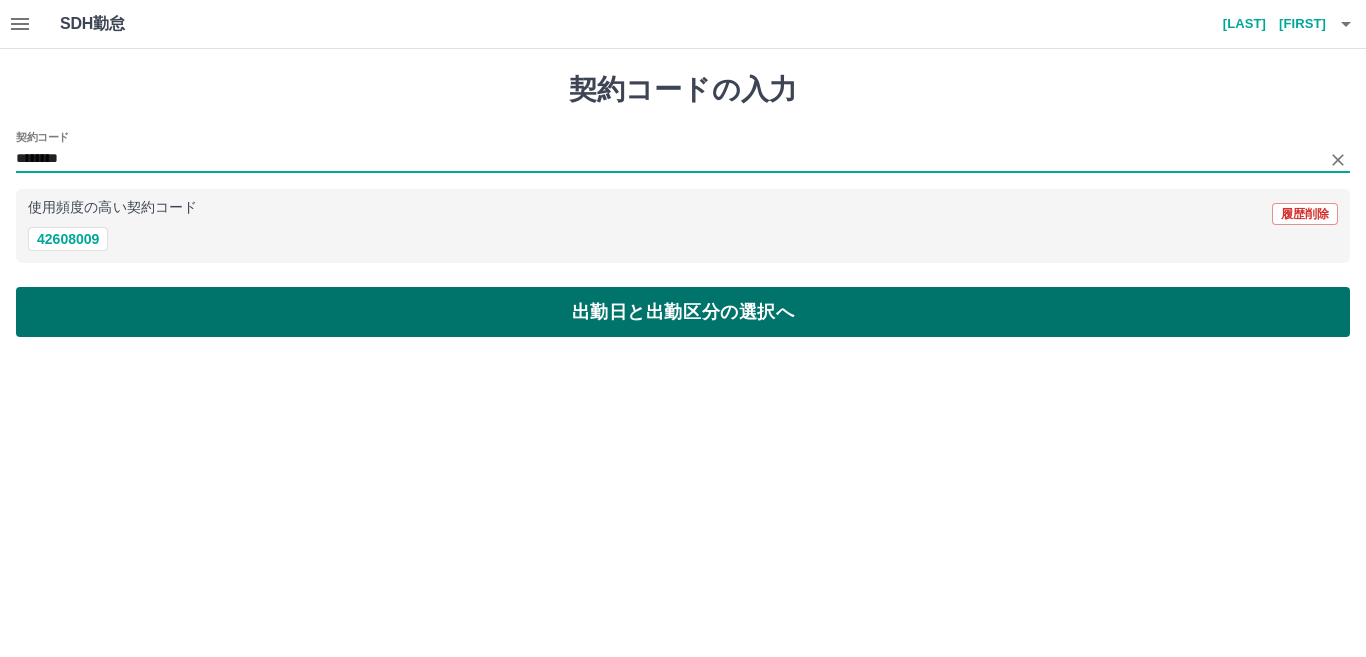 click on "出勤日と出勤区分の選択へ" at bounding box center (683, 312) 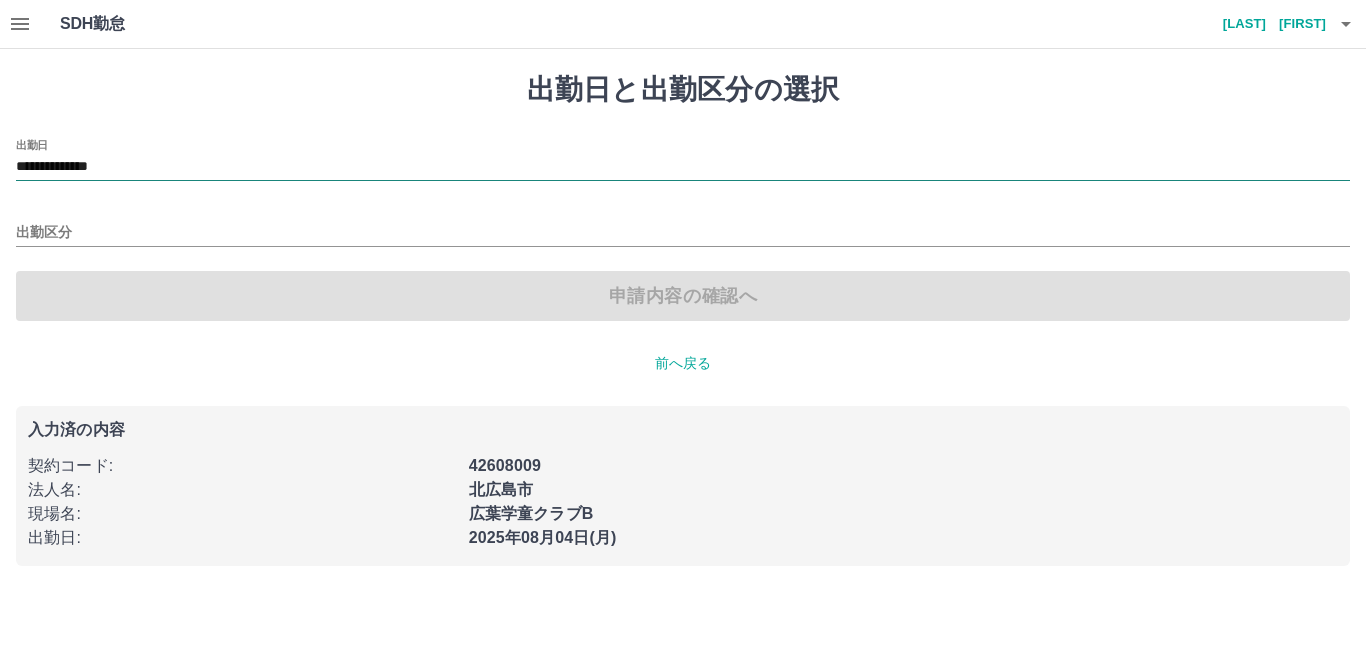 click on "**********" at bounding box center [683, 167] 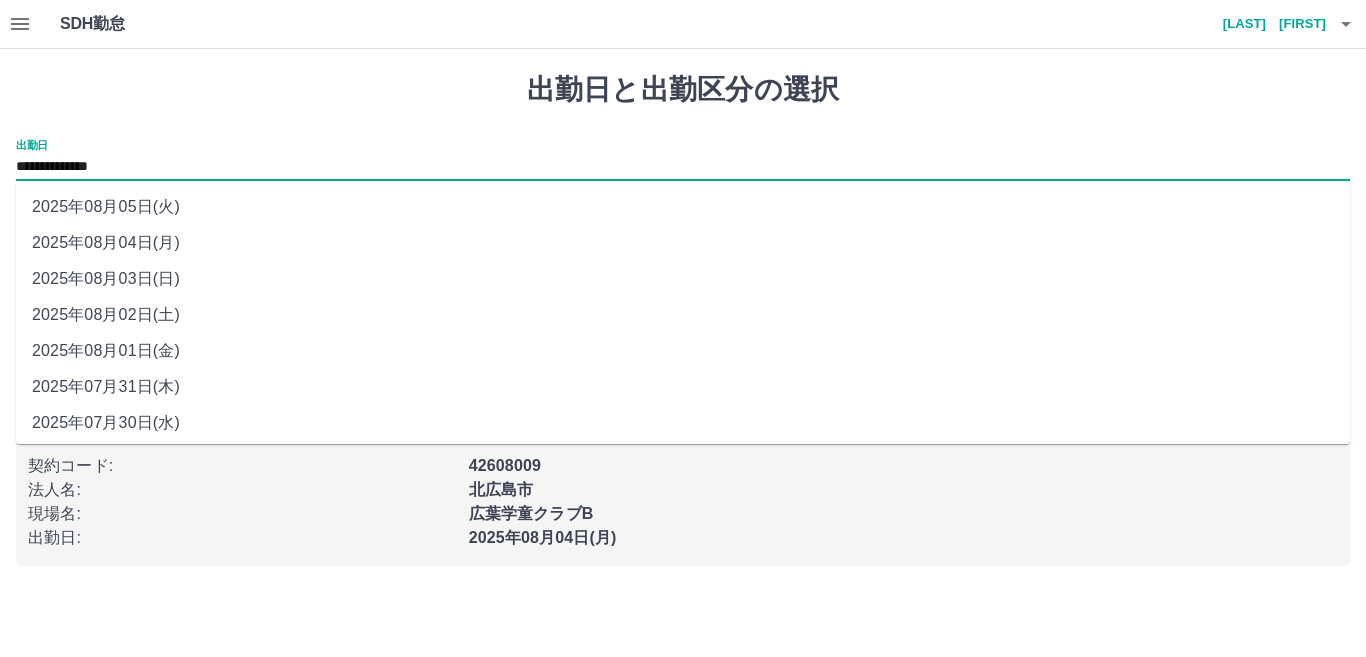 scroll, scrollTop: 77, scrollLeft: 0, axis: vertical 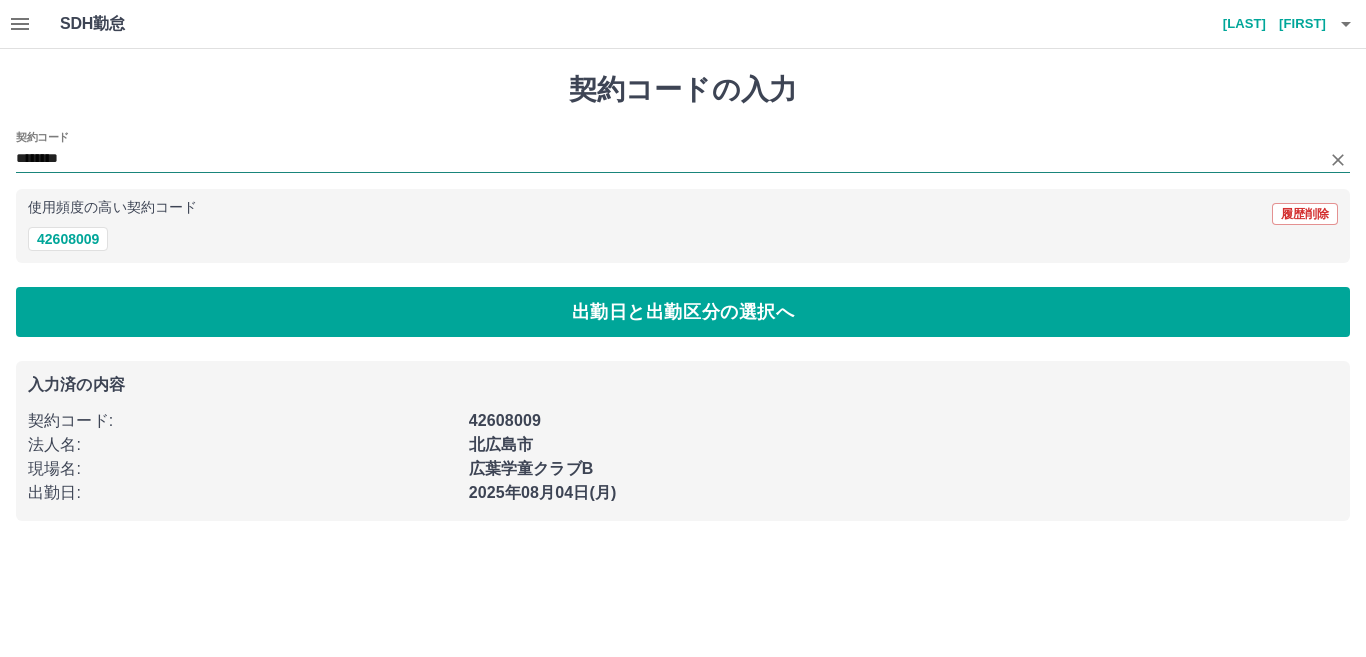 drag, startPoint x: 1321, startPoint y: 0, endPoint x: 849, endPoint y: 161, distance: 498.7033 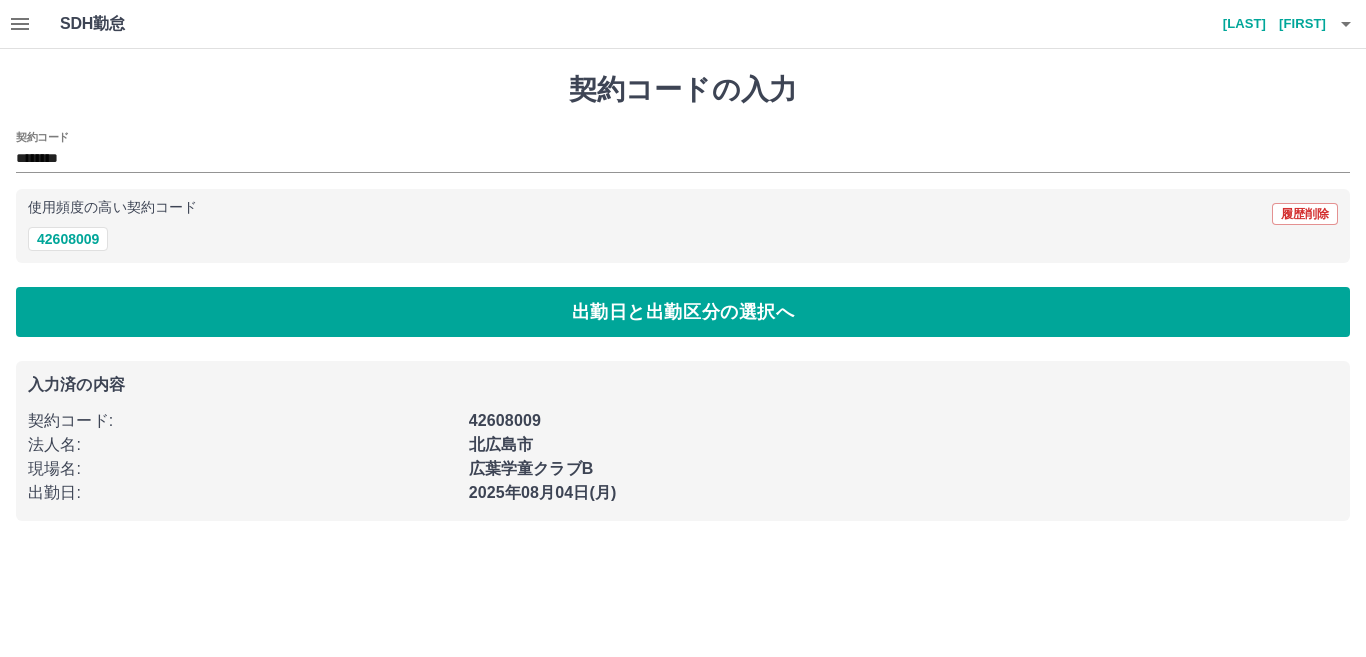 click on "契約コードの入力" at bounding box center [683, 90] 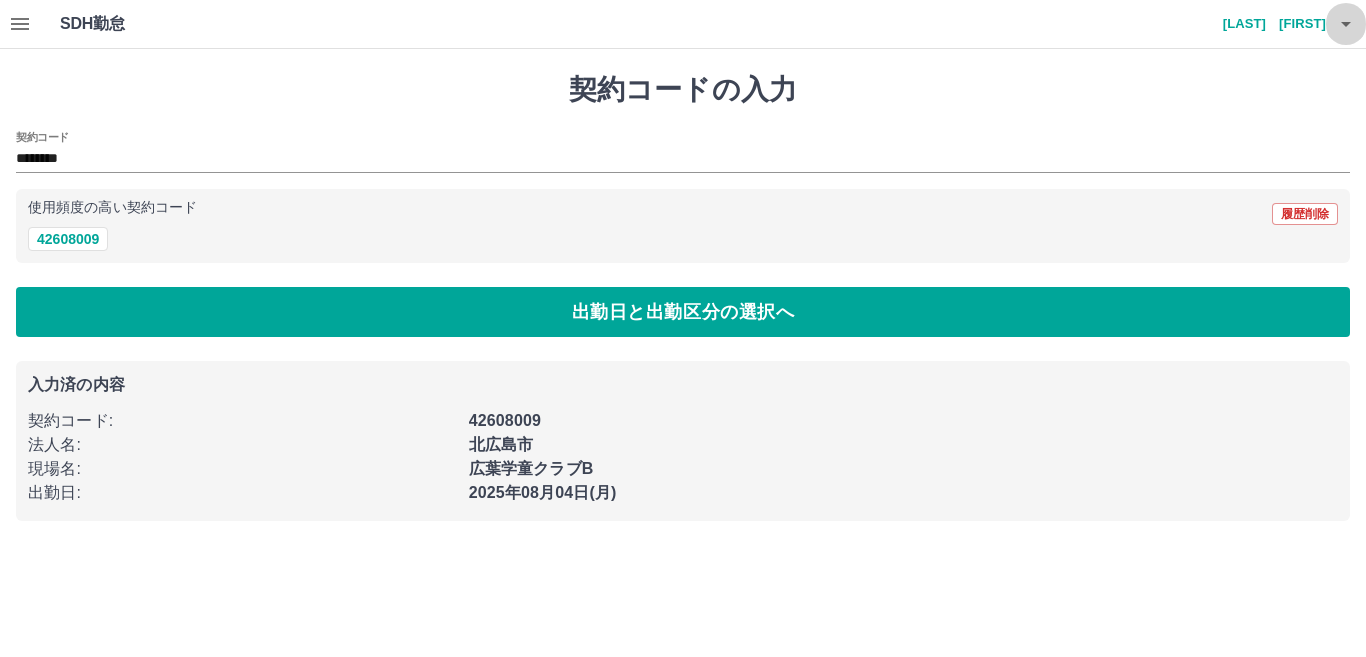 click 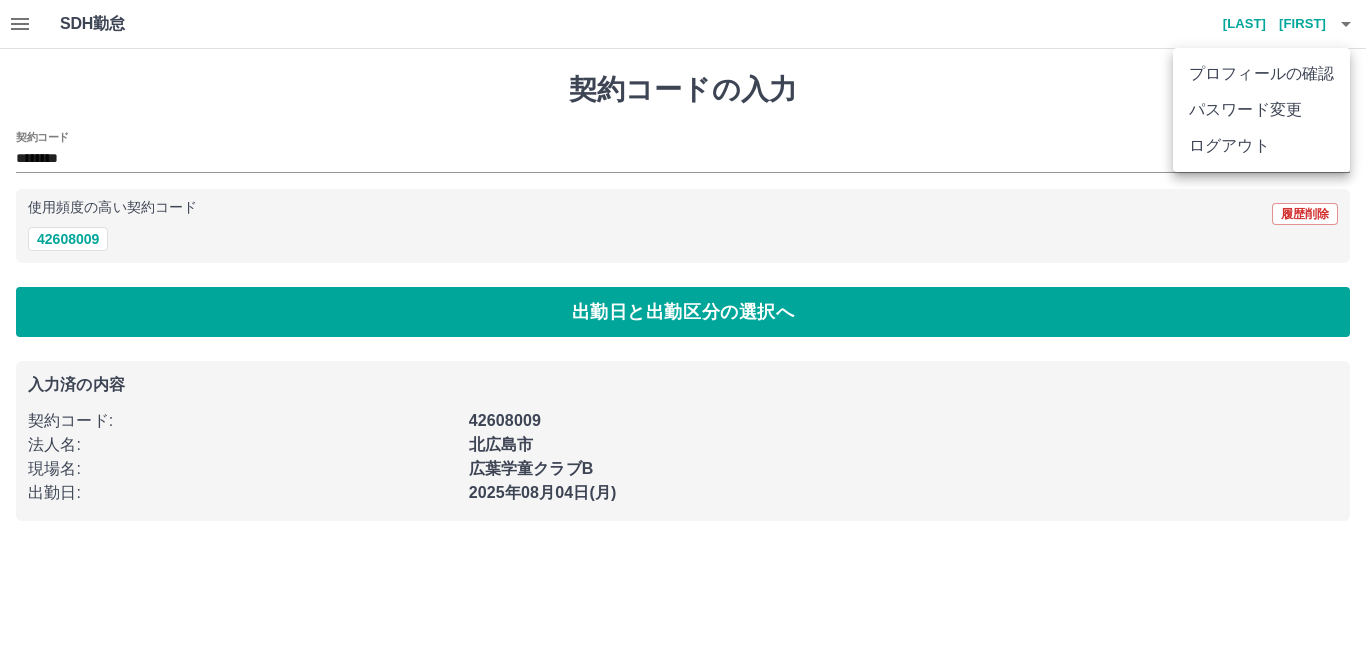 click on "ログアウト" at bounding box center (1261, 146) 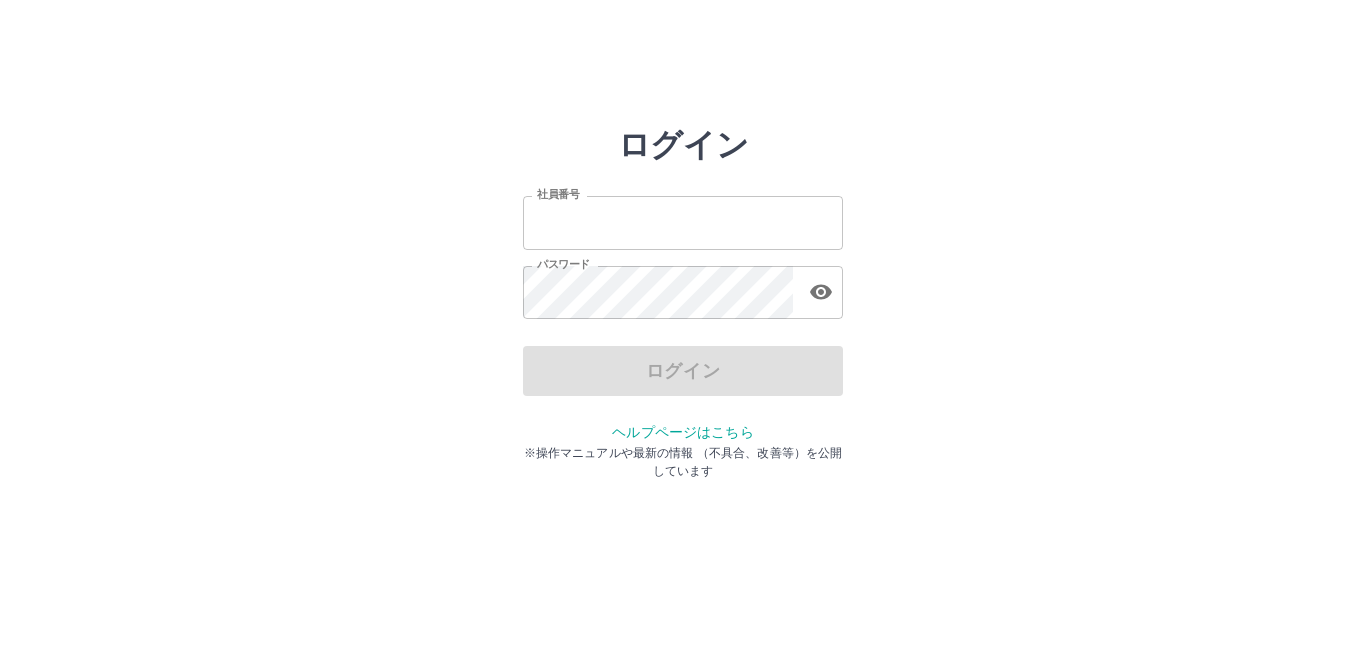 scroll, scrollTop: 0, scrollLeft: 0, axis: both 